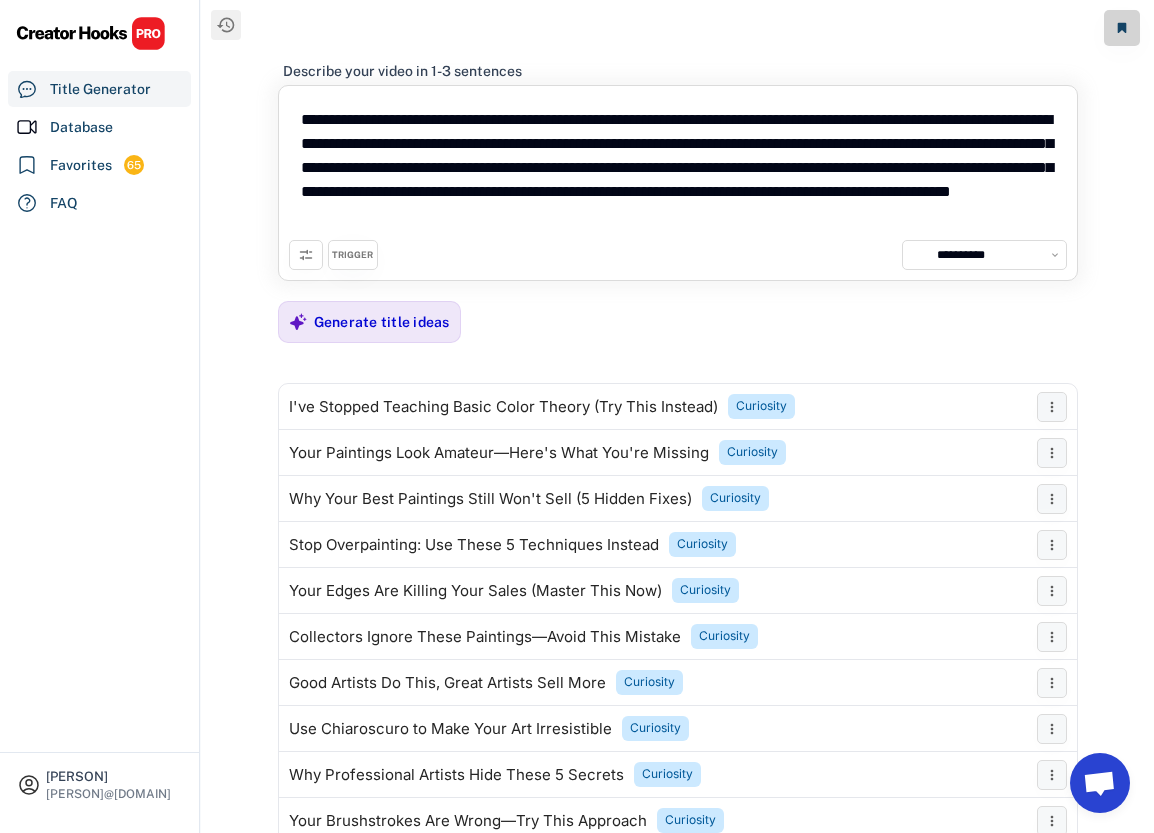 select on "**********" 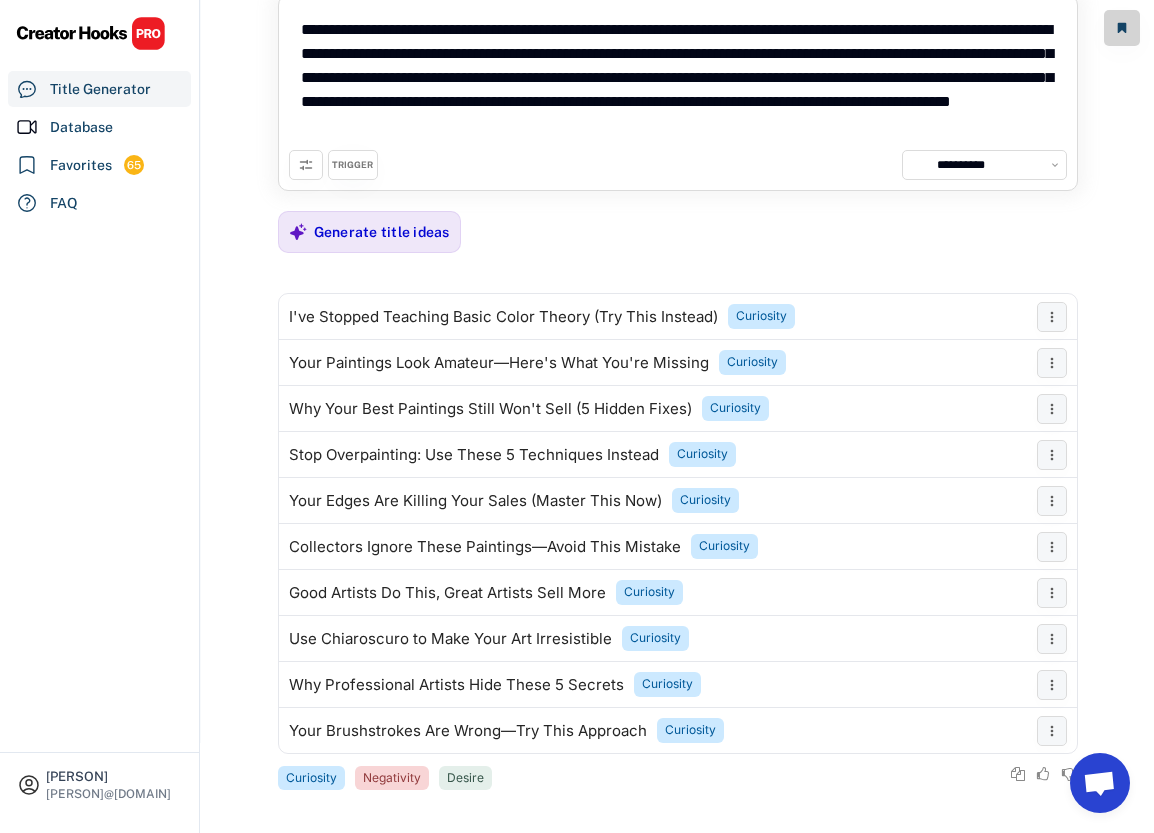 scroll, scrollTop: 99, scrollLeft: 0, axis: vertical 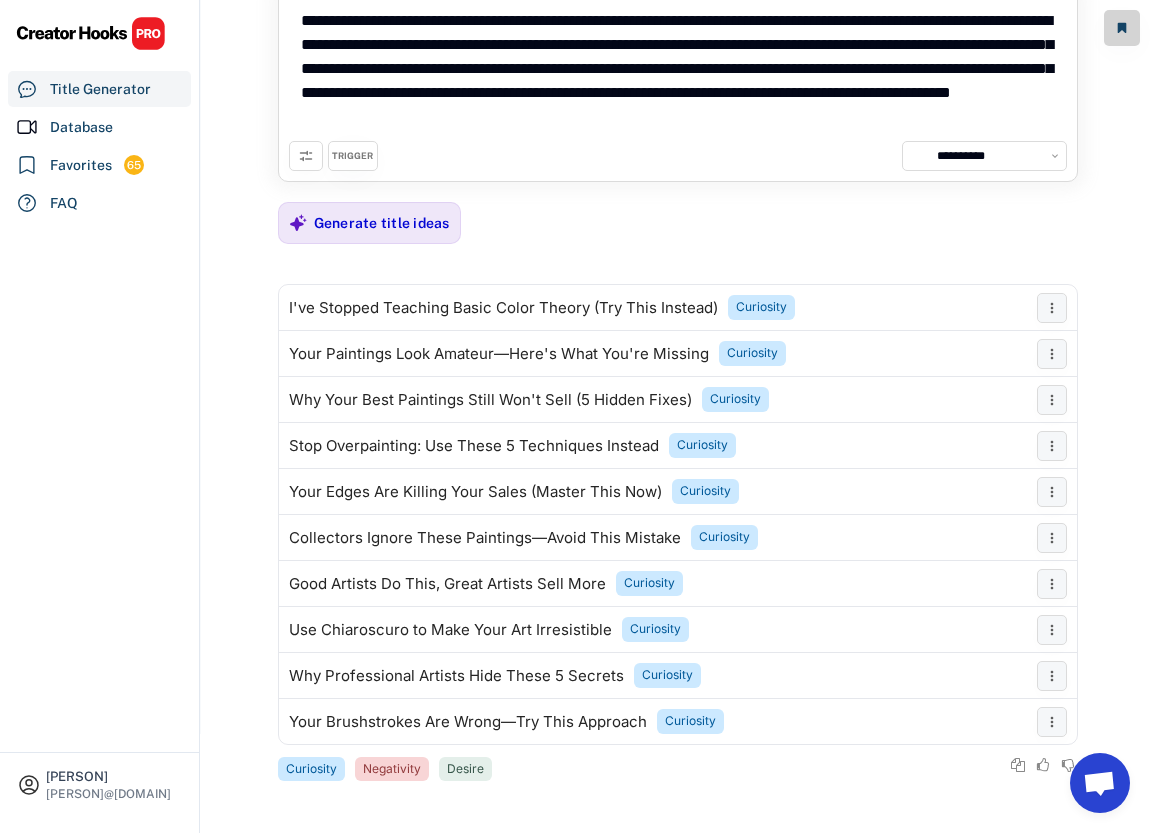 click on "TRIGGER" at bounding box center (352, 156) 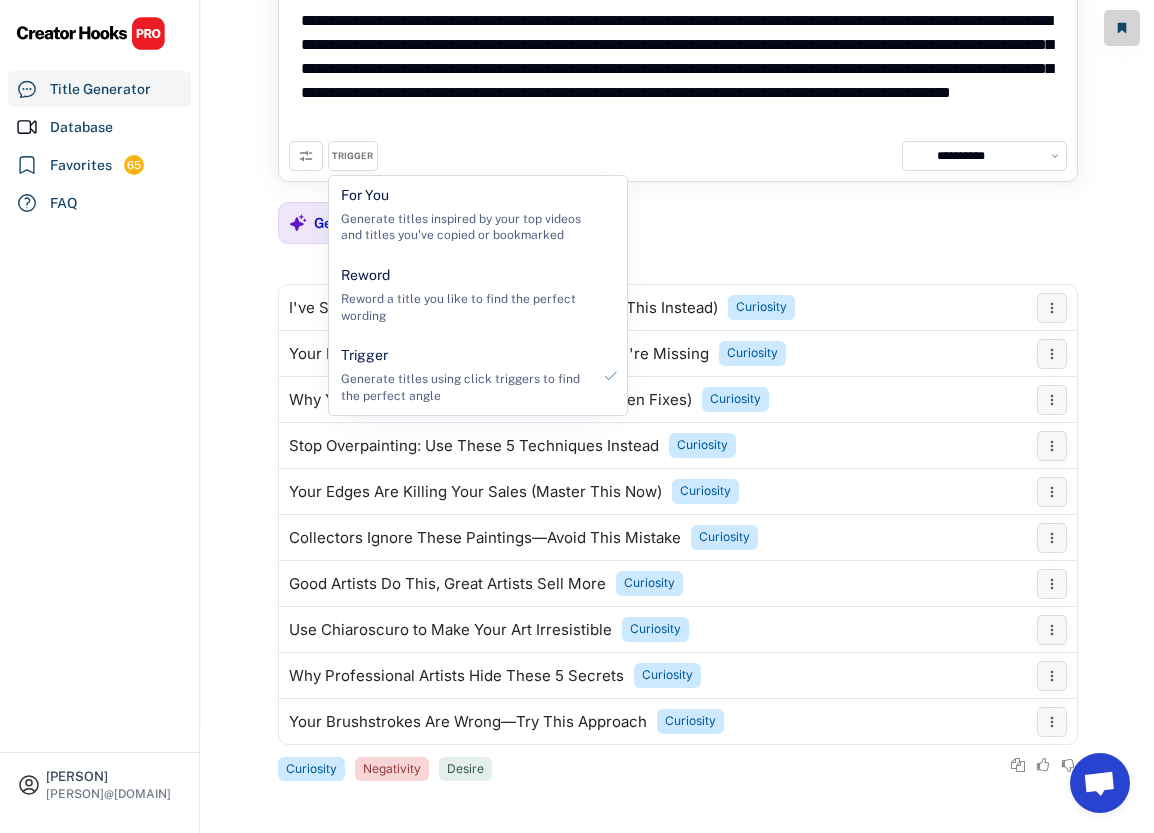 click 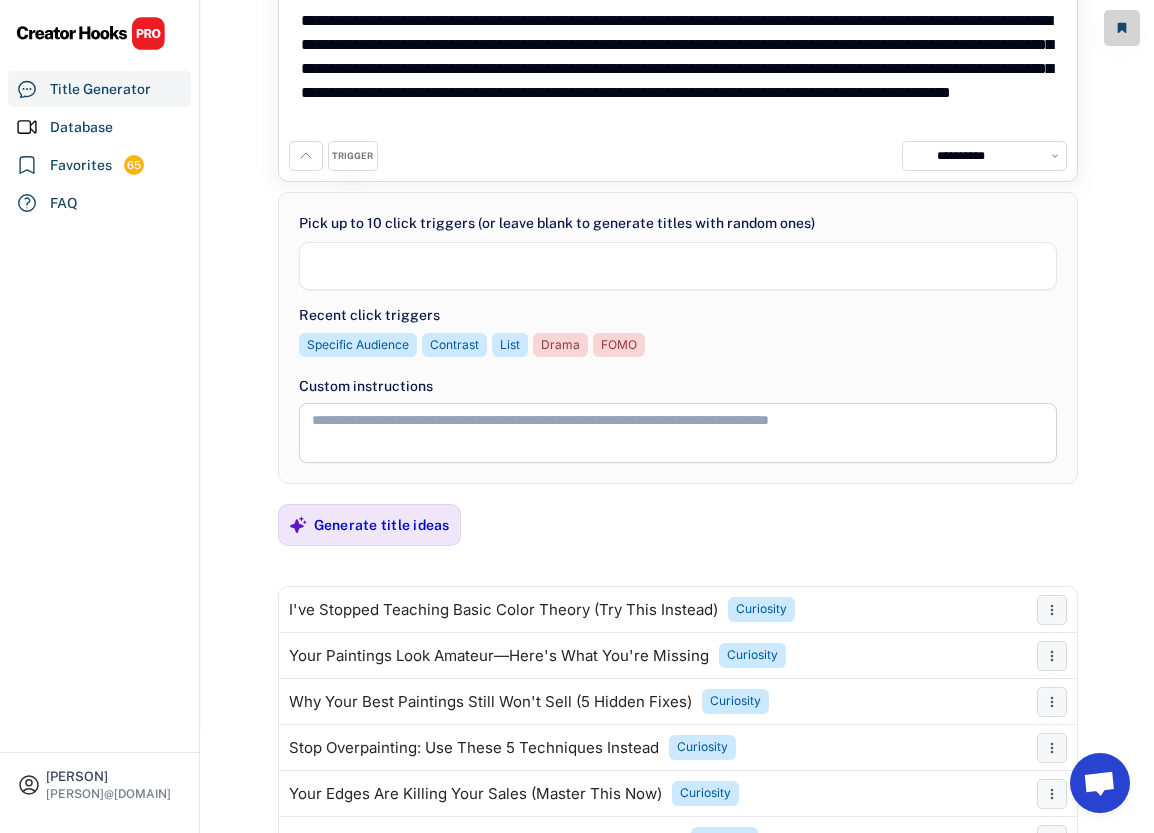 scroll, scrollTop: 170, scrollLeft: 0, axis: vertical 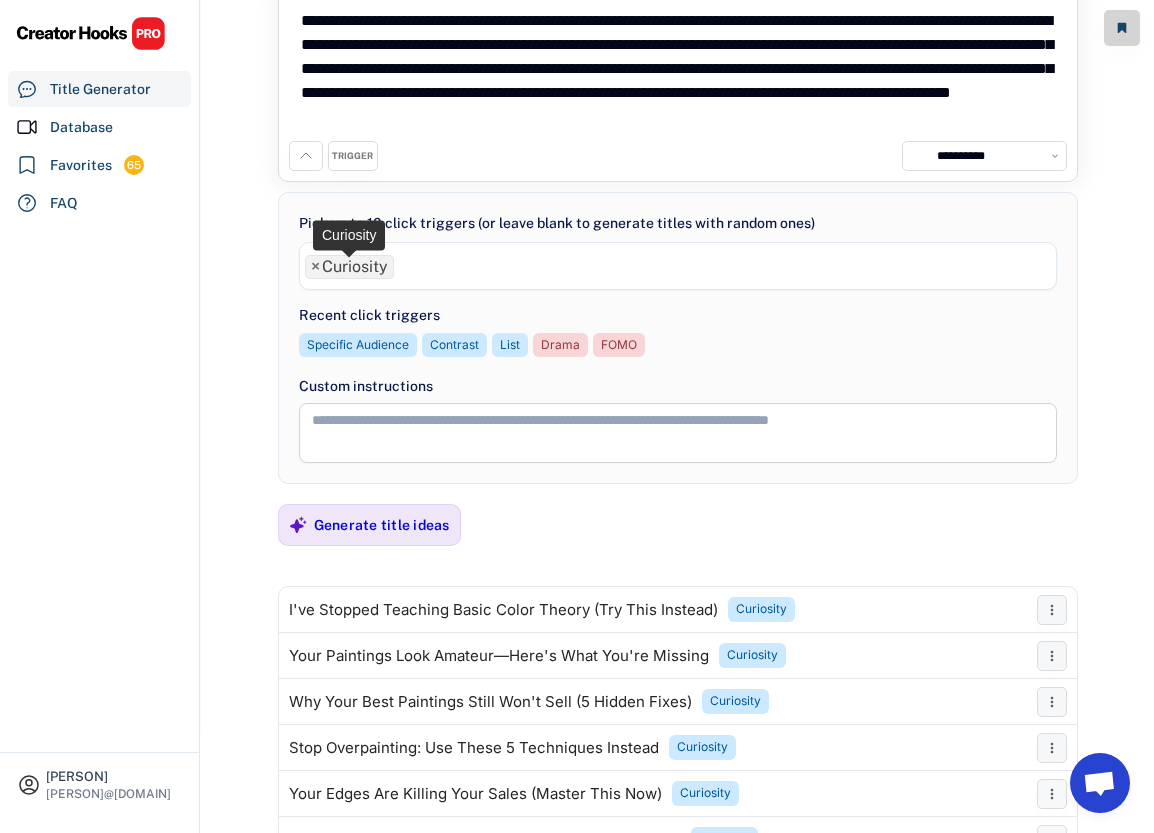 click on "×" at bounding box center [315, 267] 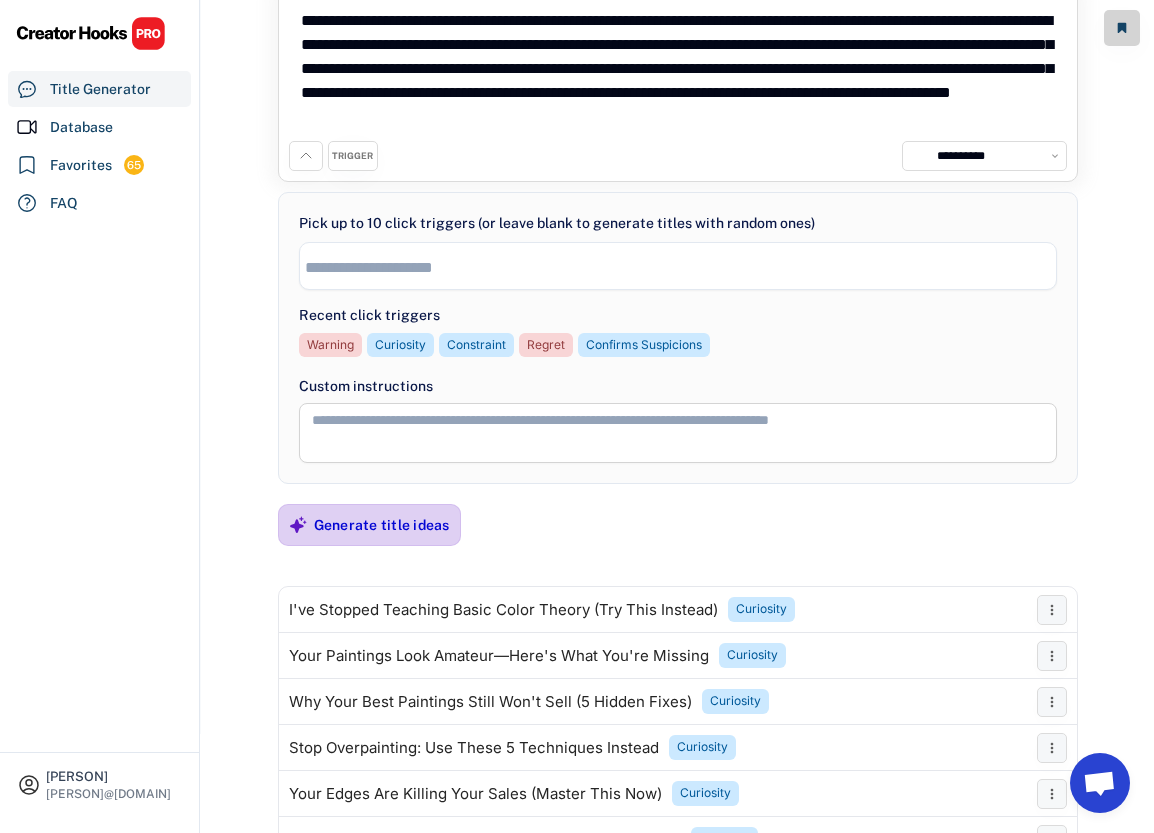 click on "Generate title ideas" at bounding box center [382, 525] 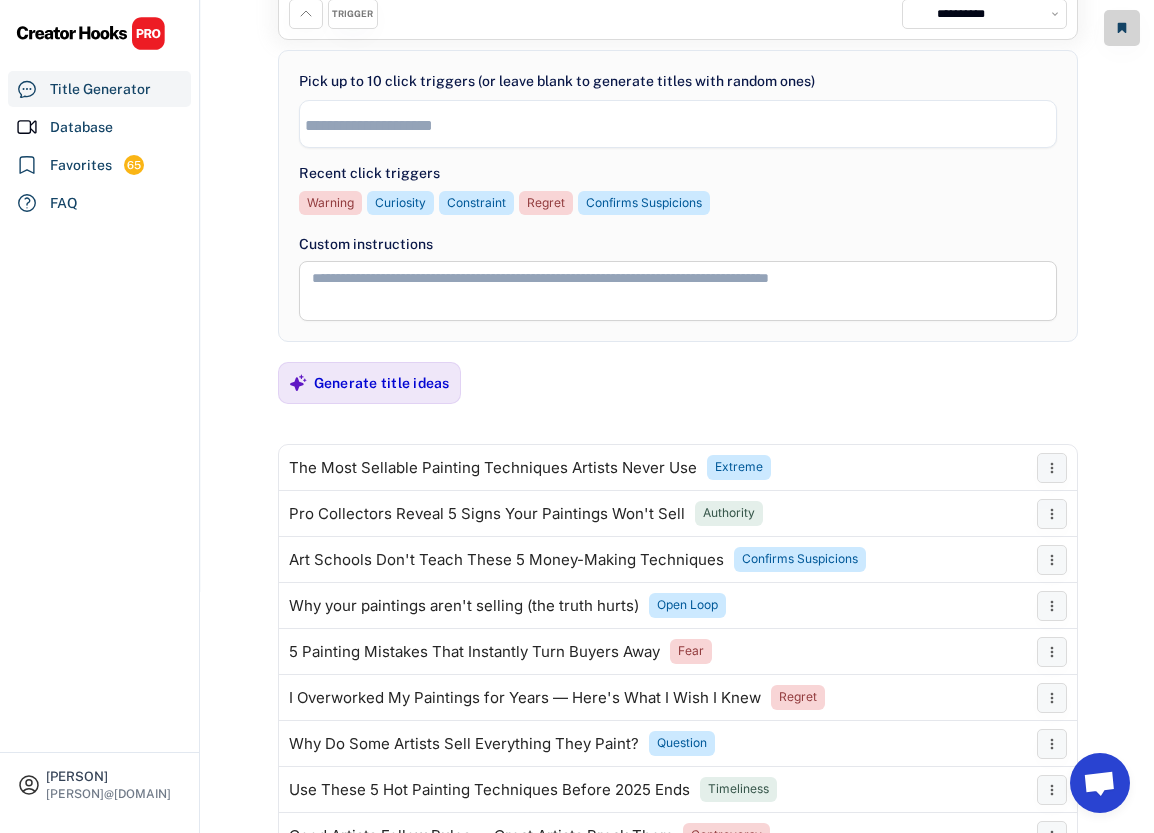scroll, scrollTop: 401, scrollLeft: 0, axis: vertical 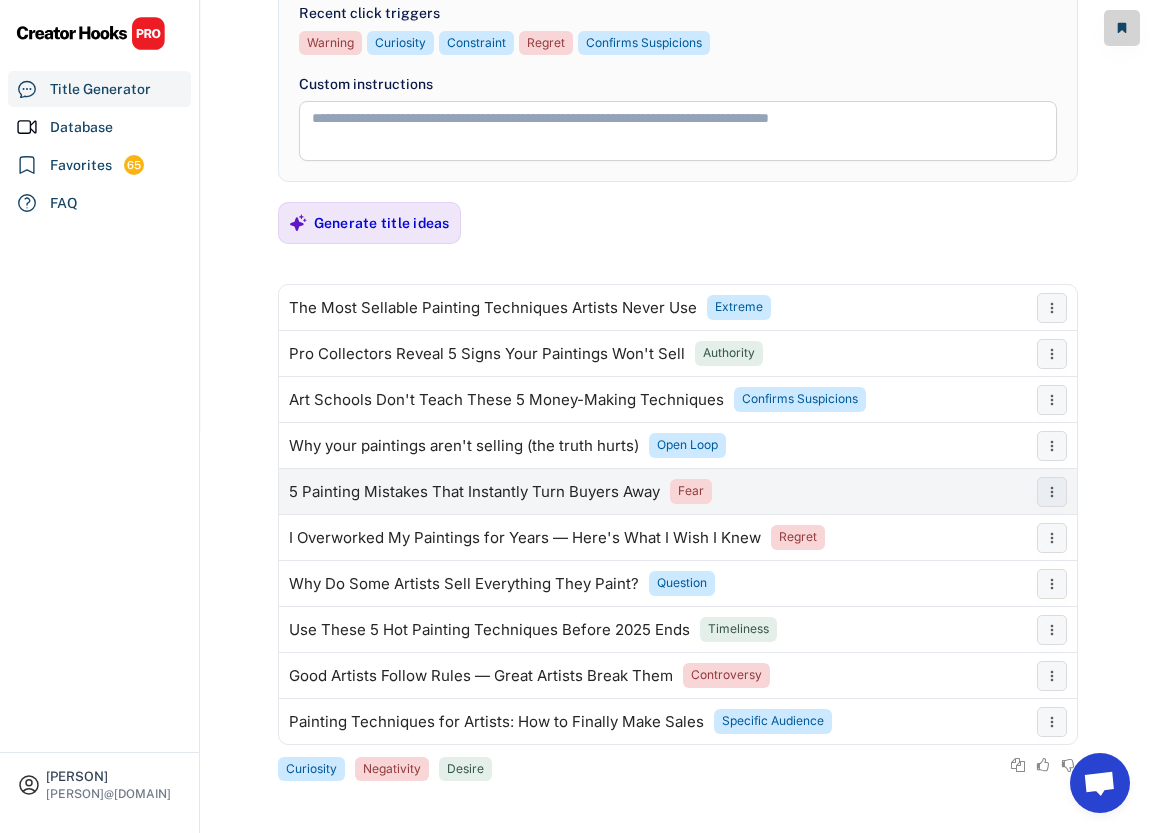 click on "5 Painting Mistakes That Instantly Turn Buyers Away" at bounding box center (474, 492) 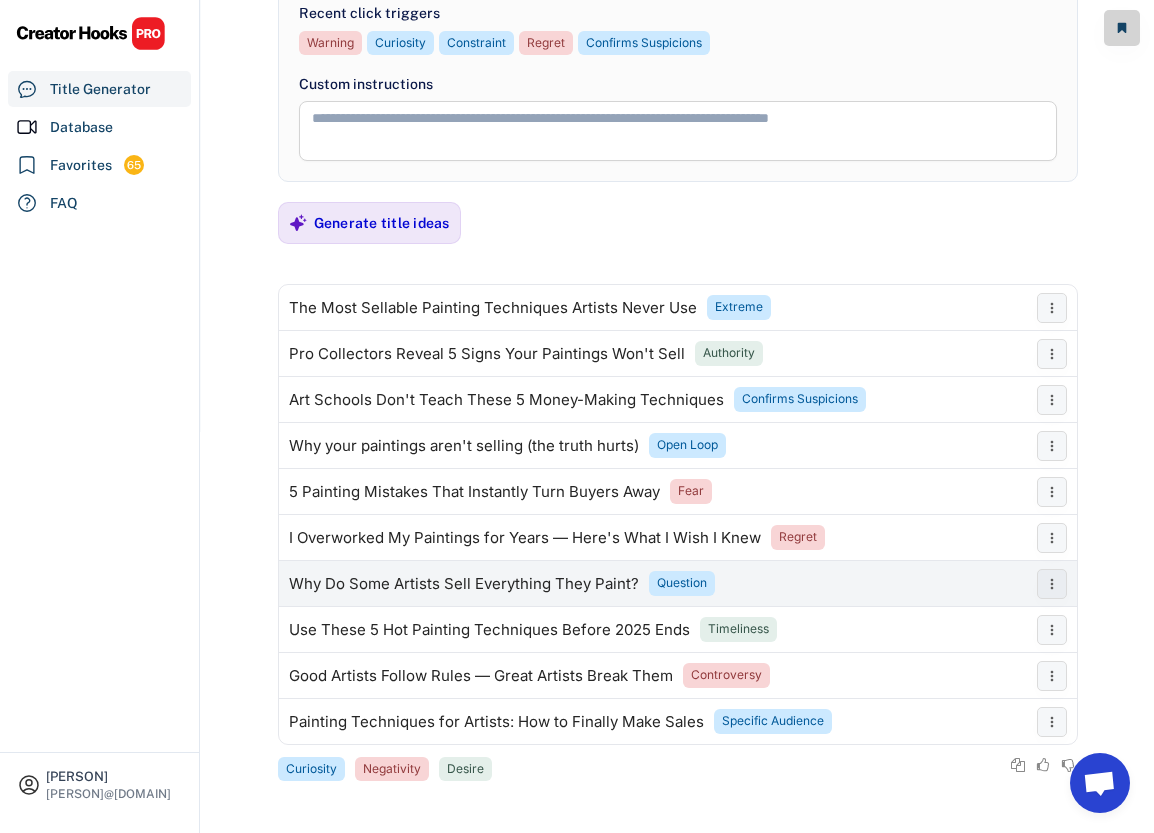 click on "Why Do Some Artists Sell Everything They Paint?" at bounding box center [464, 584] 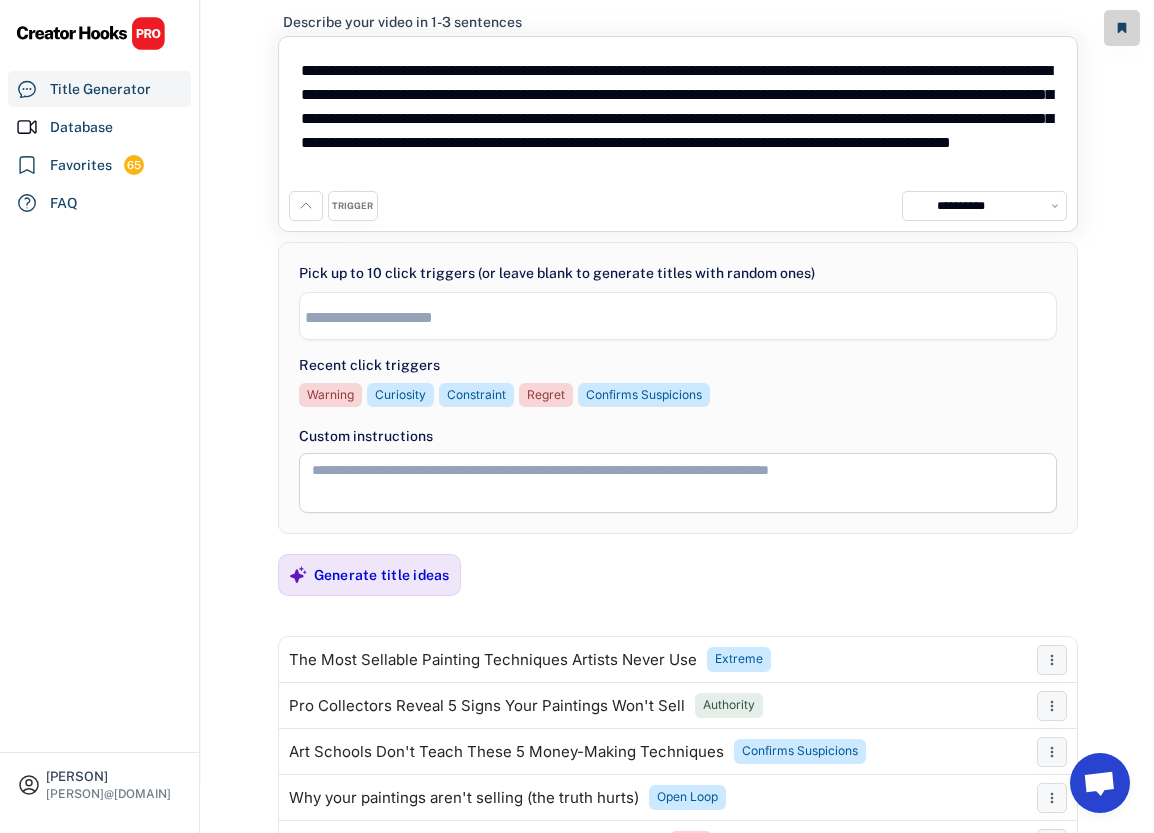 scroll, scrollTop: 0, scrollLeft: 0, axis: both 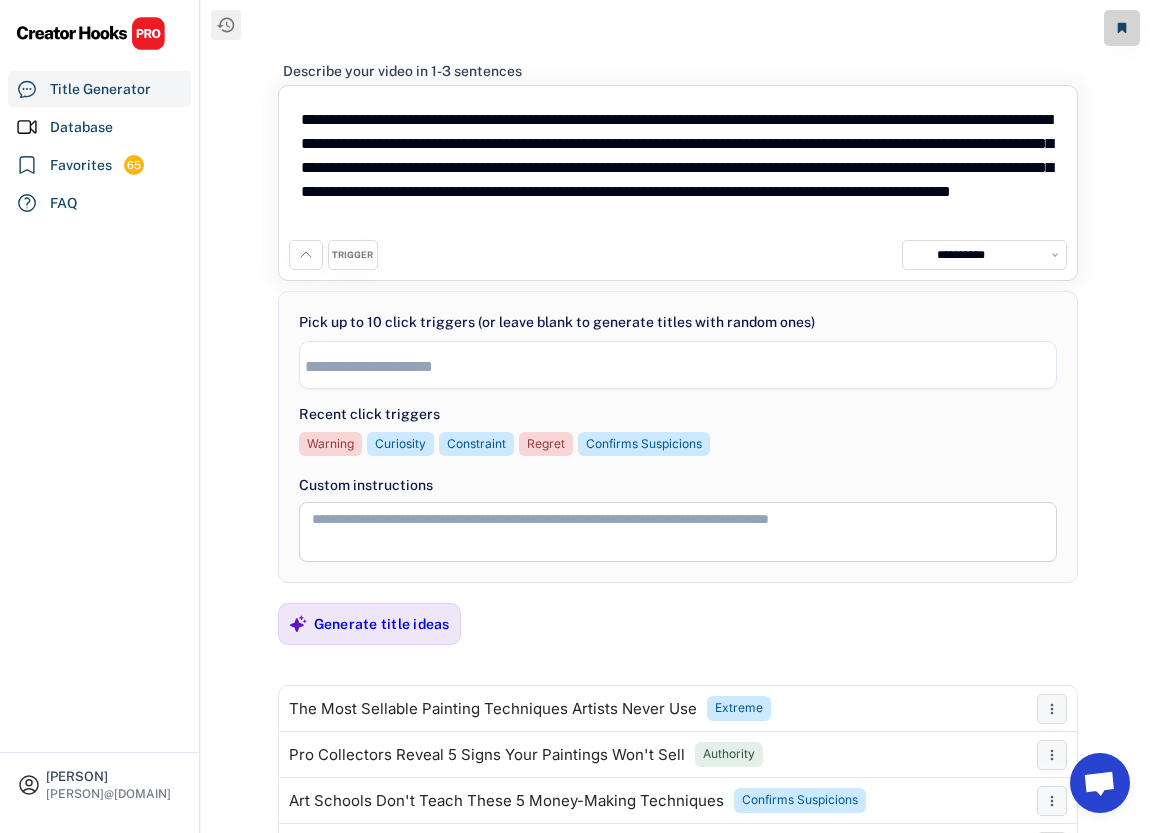 click on "**********" at bounding box center [678, 168] 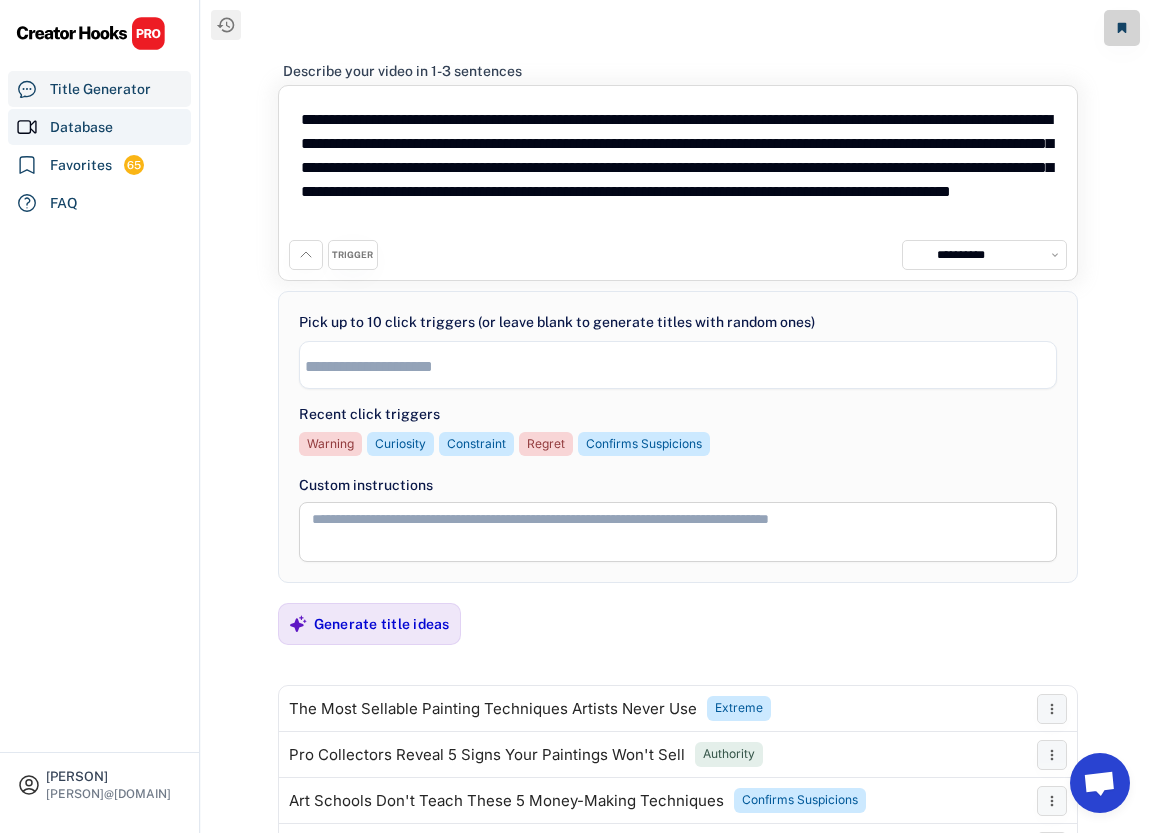 type on "**********" 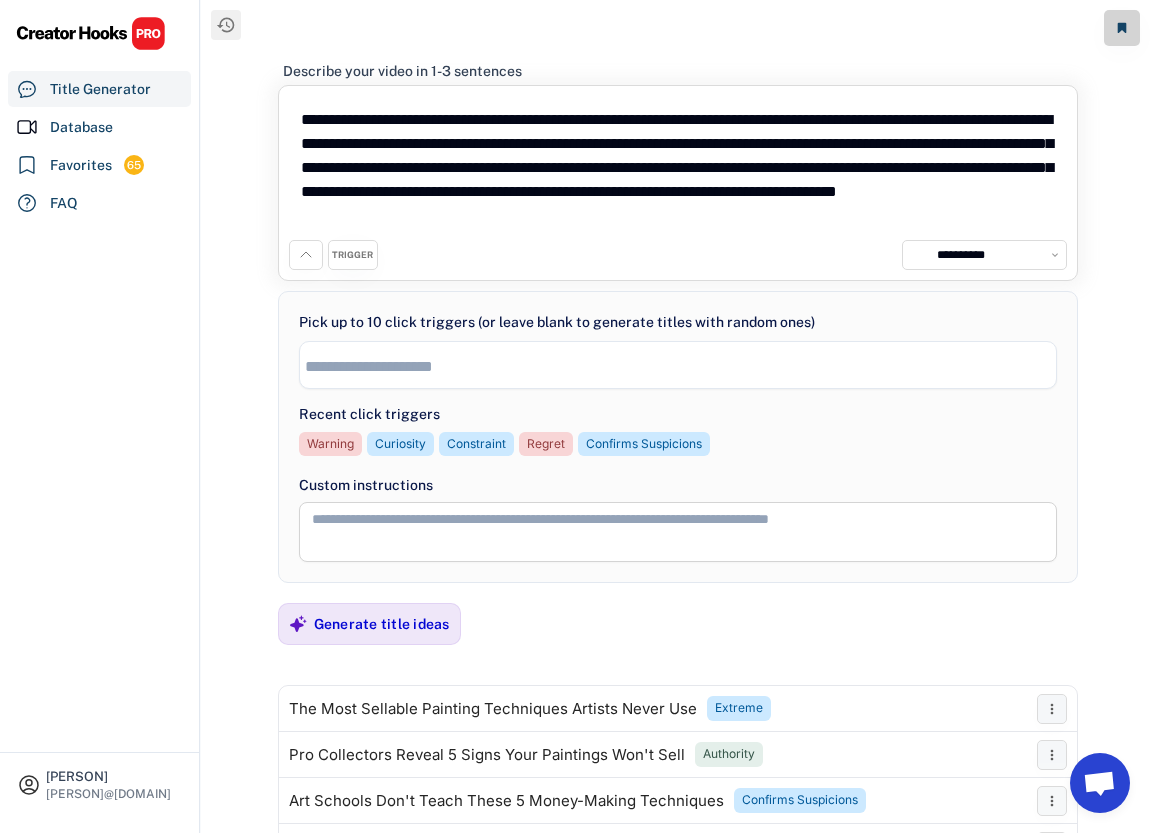 click on "**********" at bounding box center [678, 168] 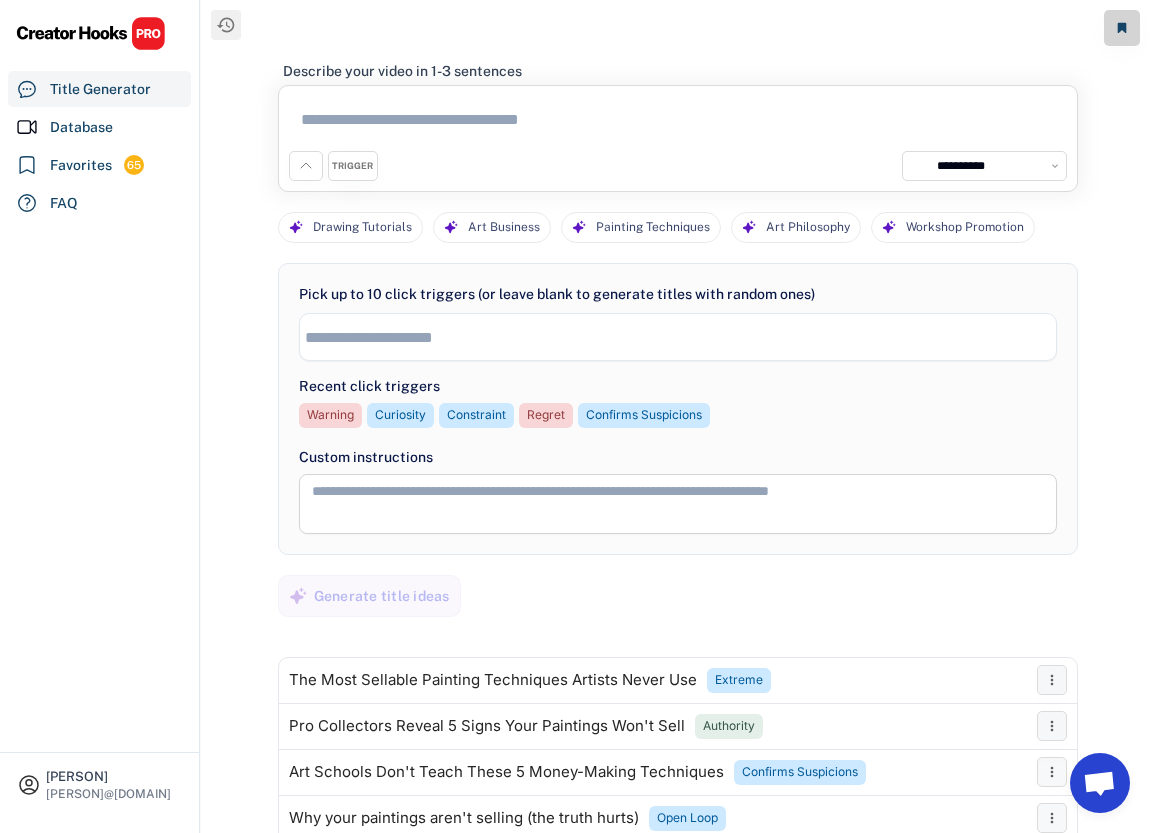 paste on "**********" 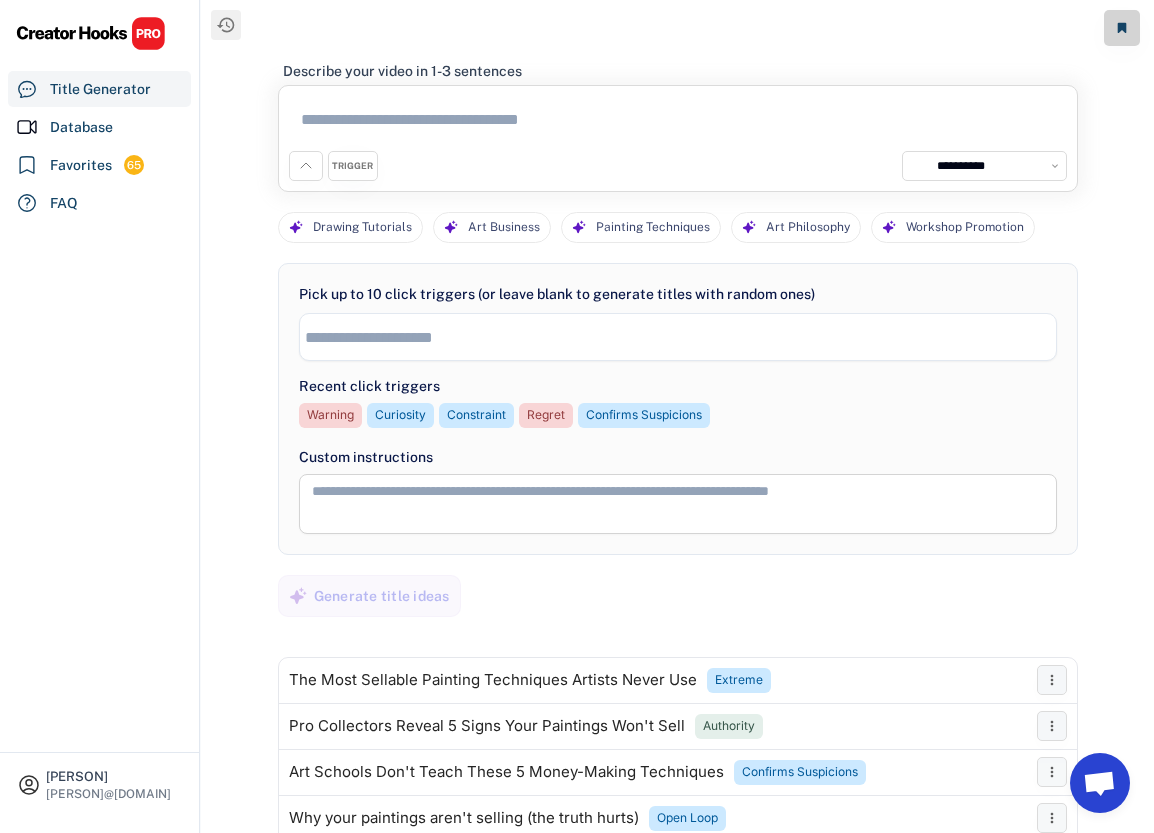 type on "**********" 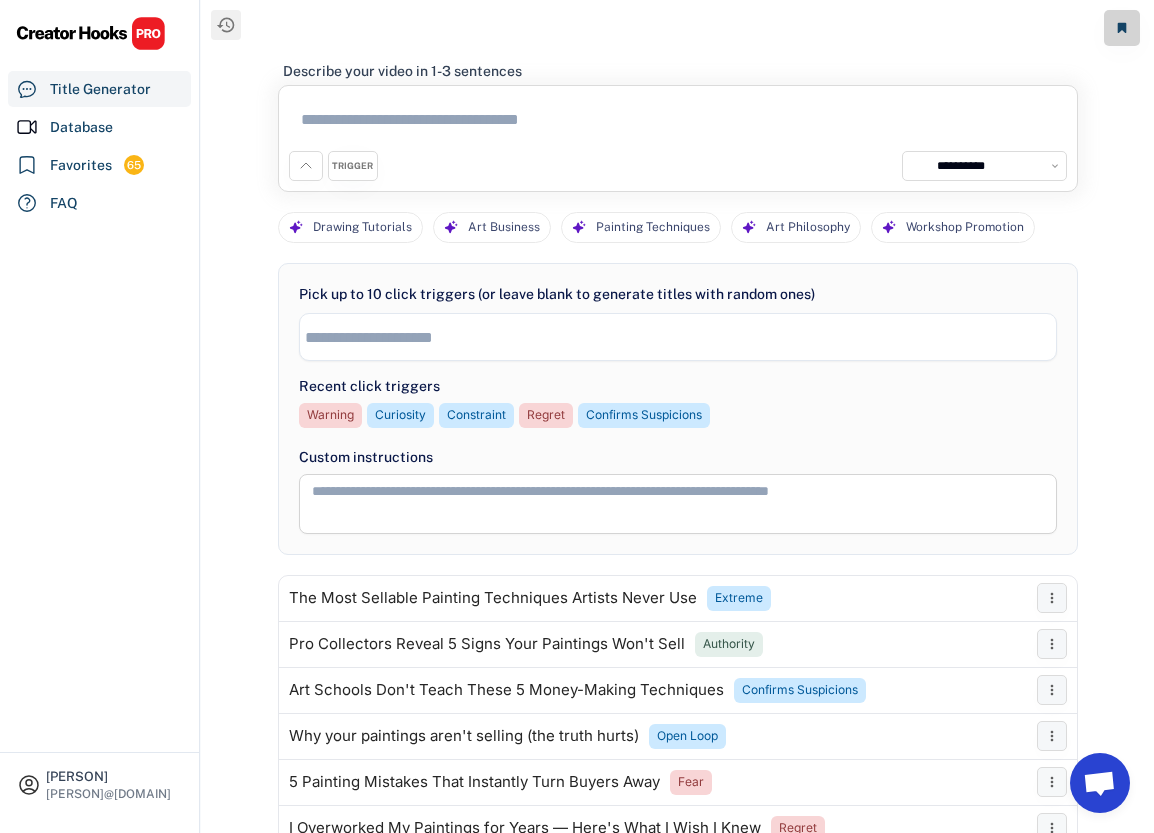 click at bounding box center (678, 123) 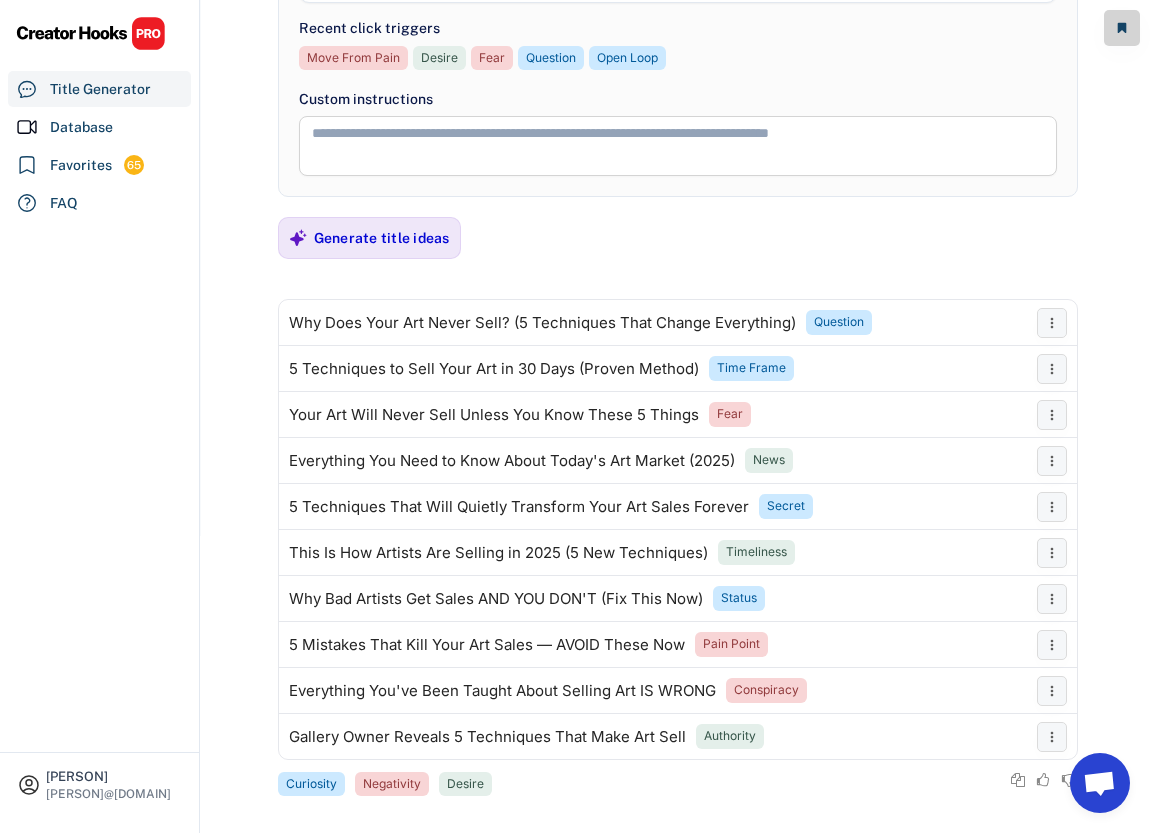 scroll, scrollTop: 312, scrollLeft: 0, axis: vertical 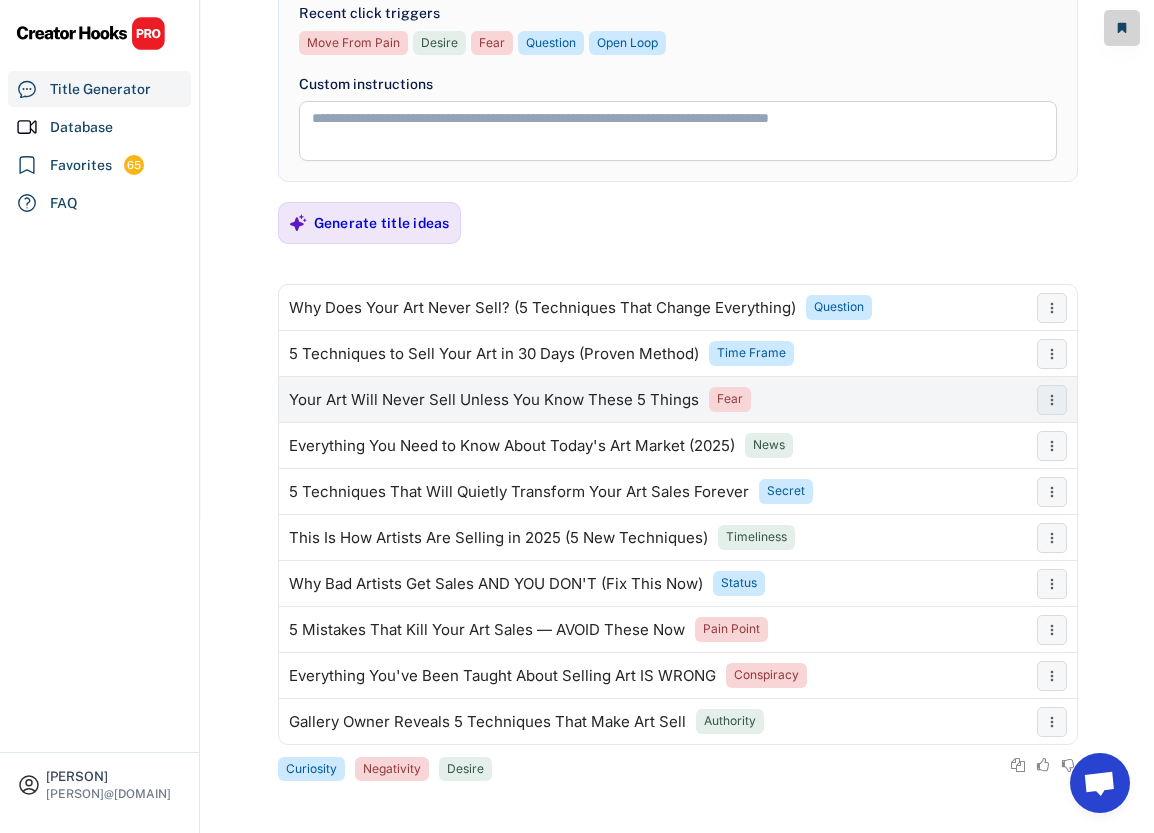 type on "**********" 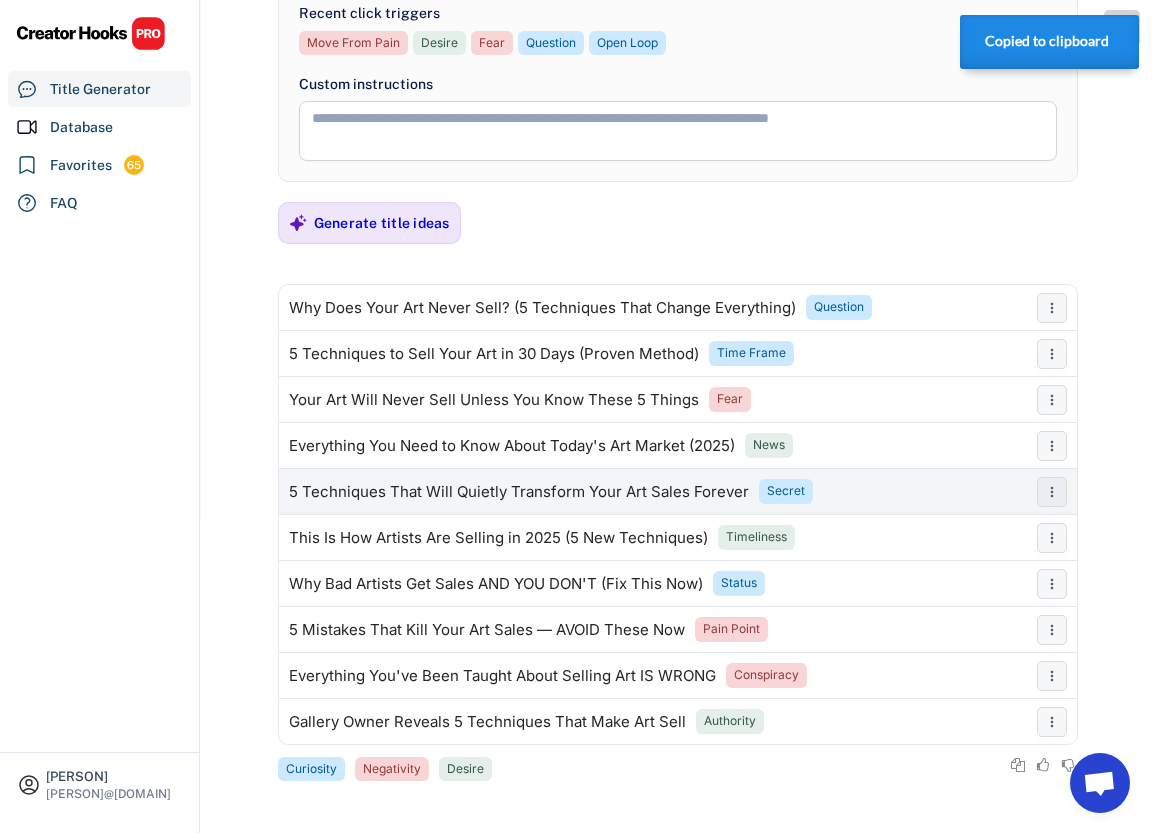 click on "5 Techniques That Will Quietly Transform Your Art Sales Forever" at bounding box center [519, 492] 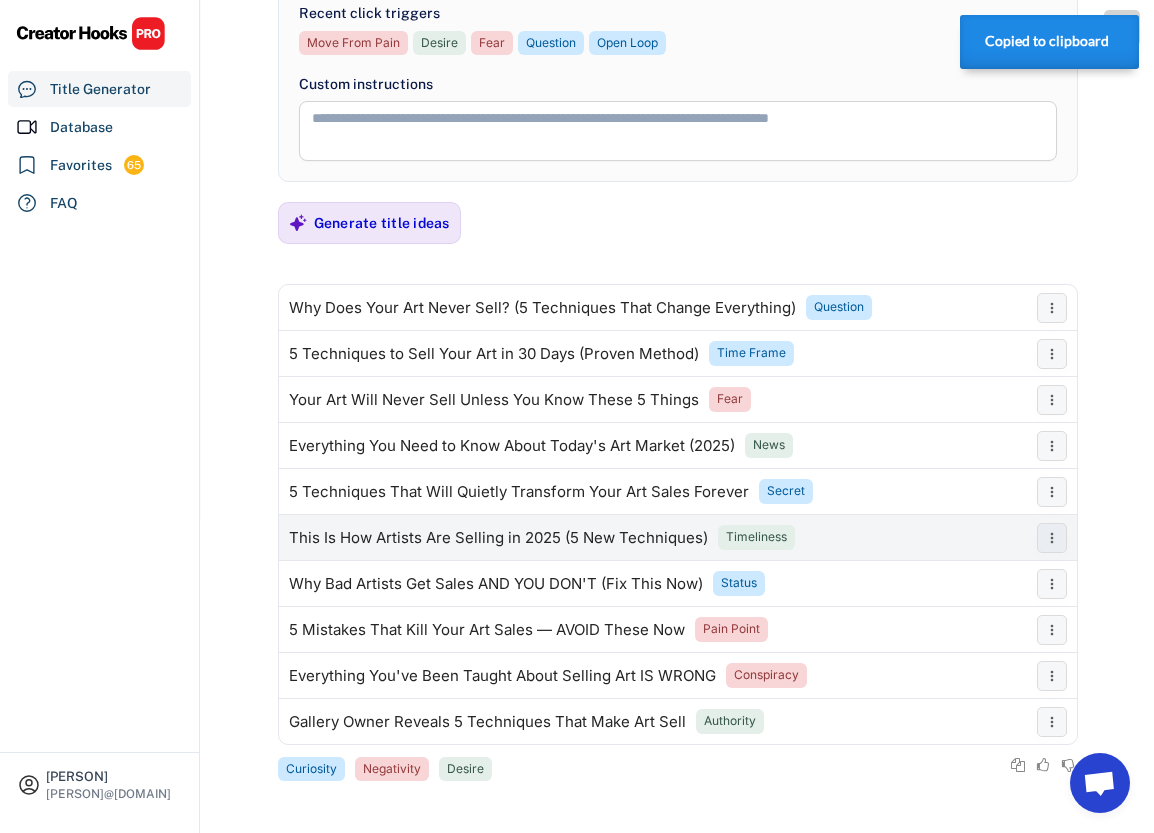 click on "This Is How Artists Are Selling in 2025 (5 New Techniques)" at bounding box center (498, 538) 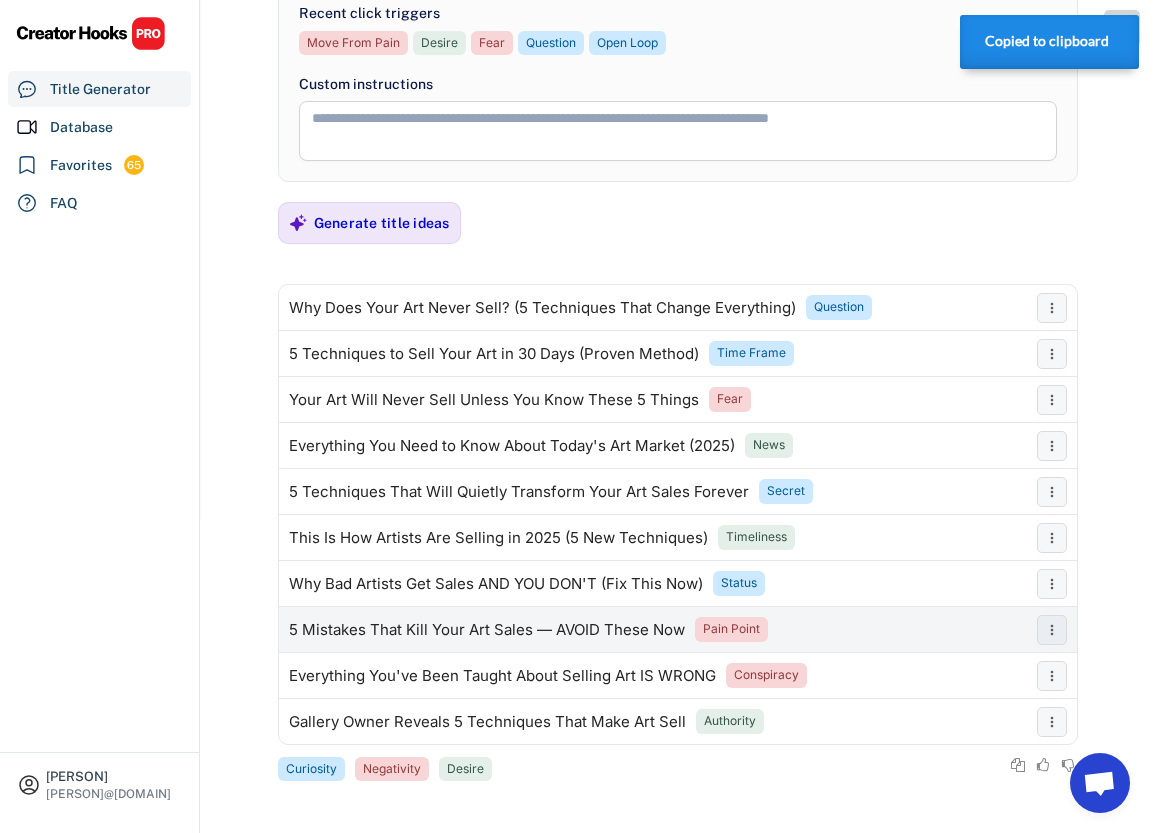 click on "5 Mistakes That Kill Your Art Sales — AVOID These Now" at bounding box center (487, 630) 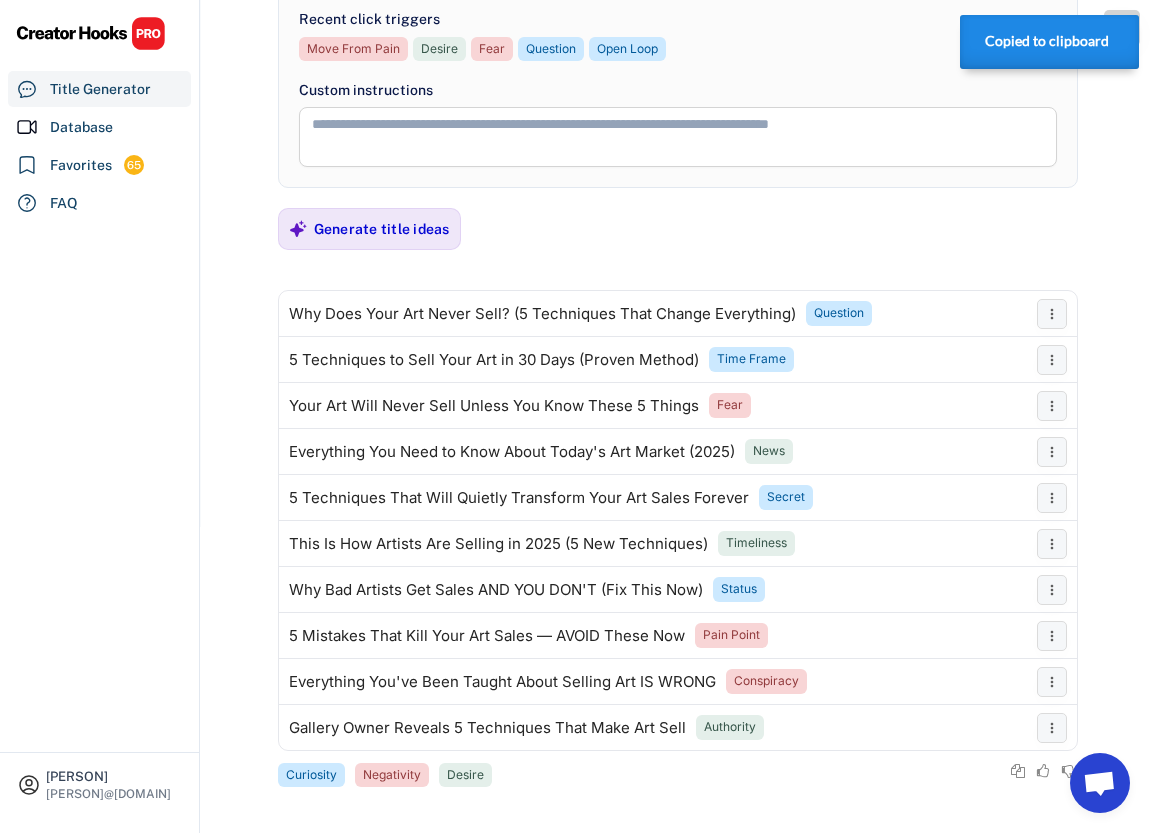 scroll, scrollTop: 312, scrollLeft: 0, axis: vertical 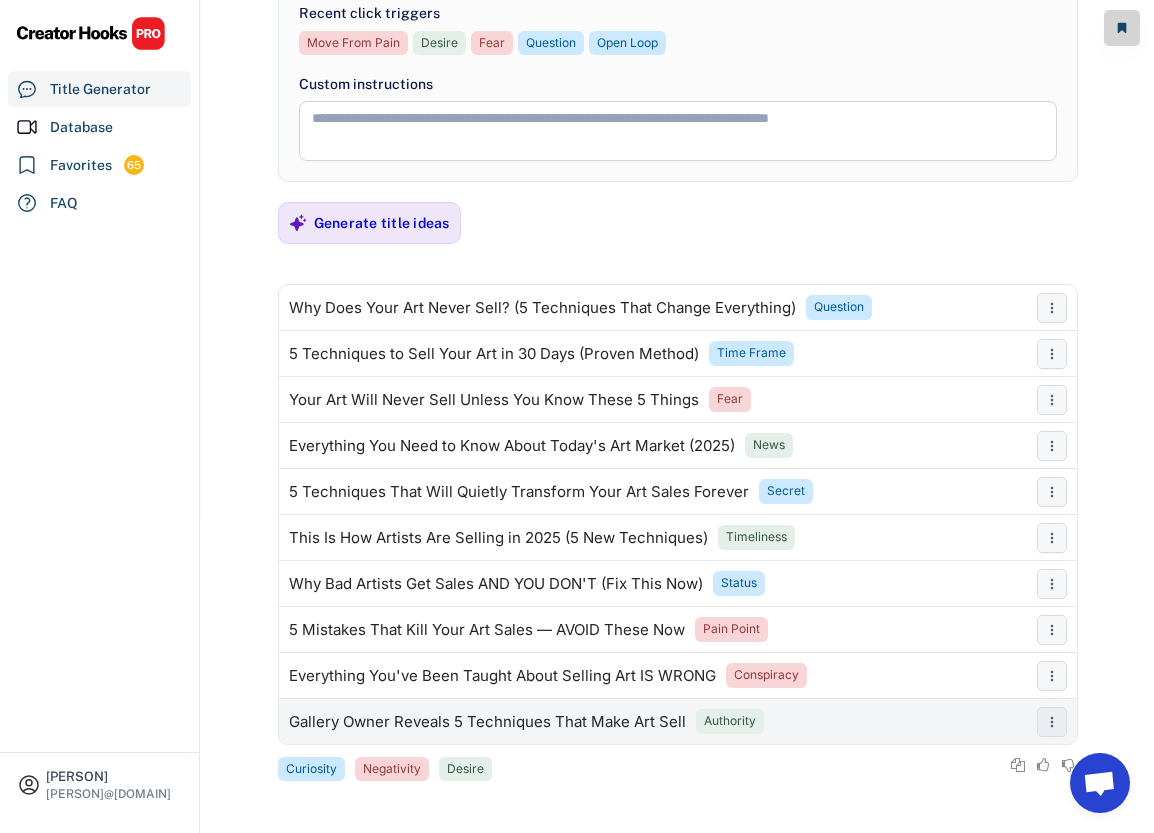click on "Gallery Owner Reveals 5 Techniques That Make Art Sell" at bounding box center [487, 722] 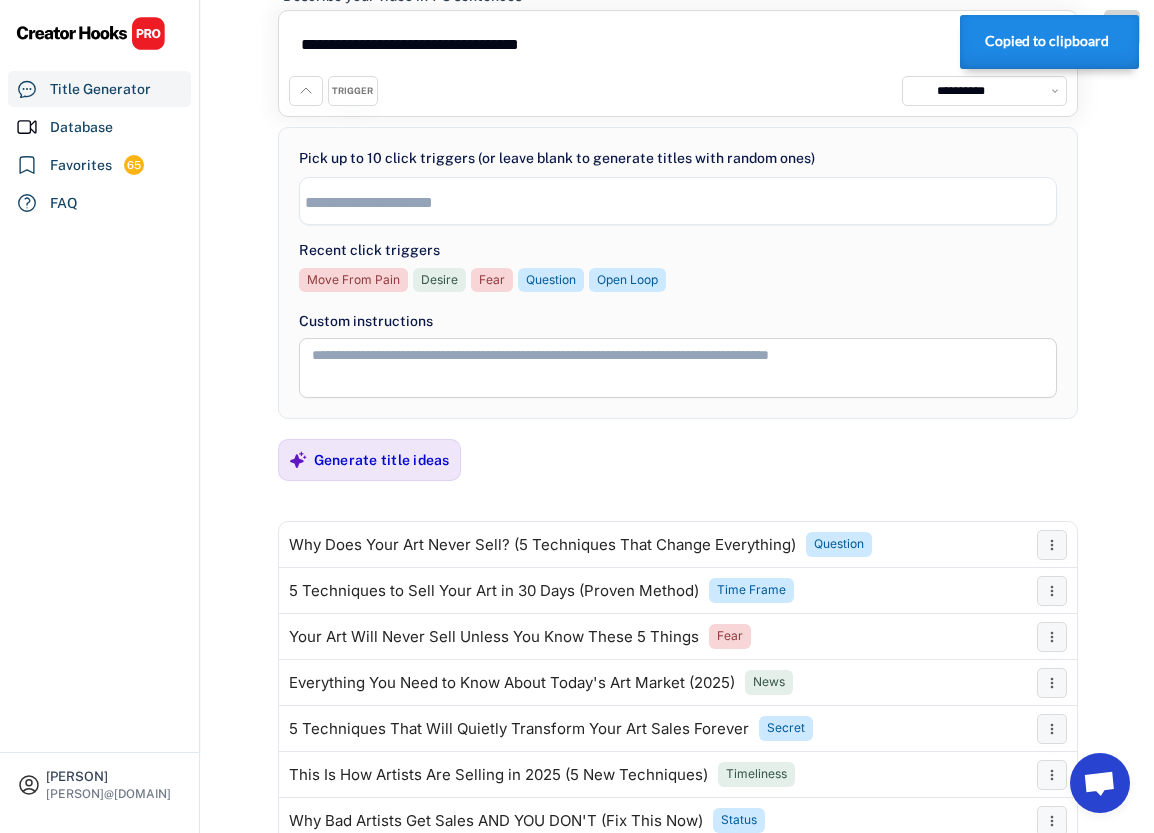 scroll, scrollTop: 0, scrollLeft: 0, axis: both 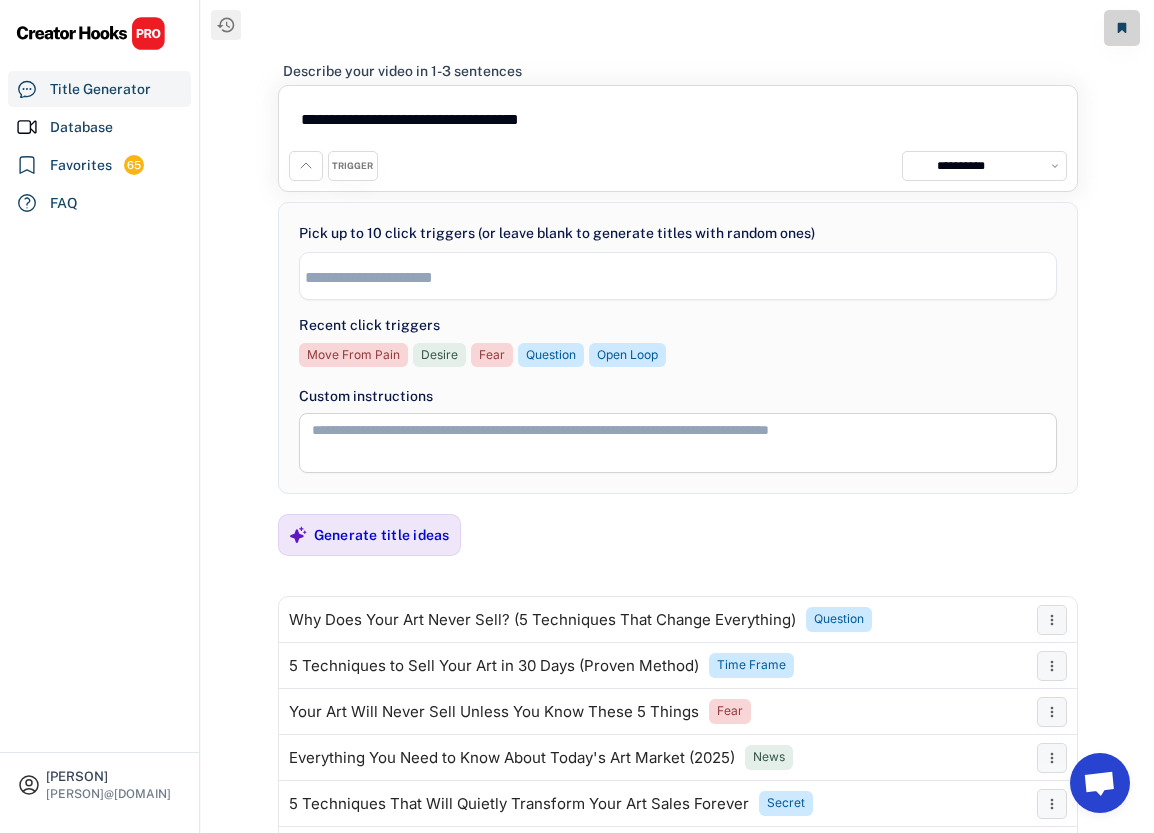 click at bounding box center [683, 277] 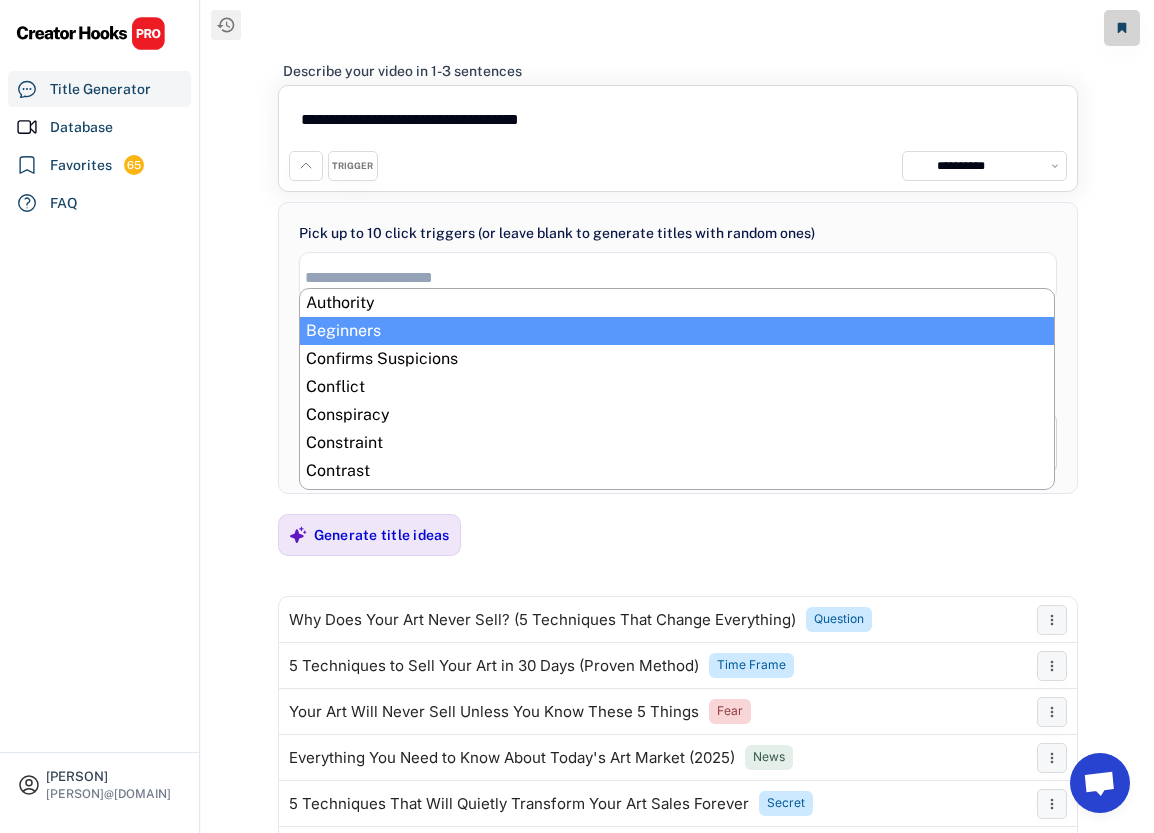 scroll, scrollTop: 33, scrollLeft: 0, axis: vertical 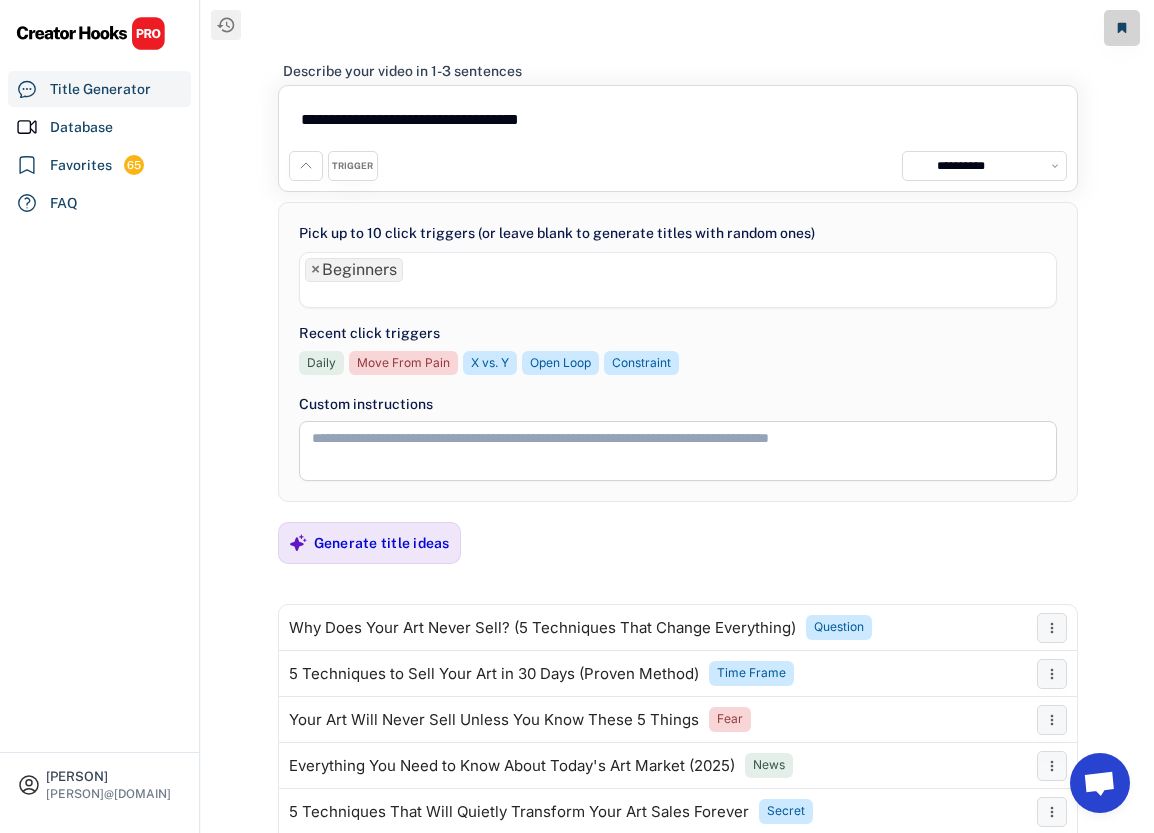 click at bounding box center (678, 293) 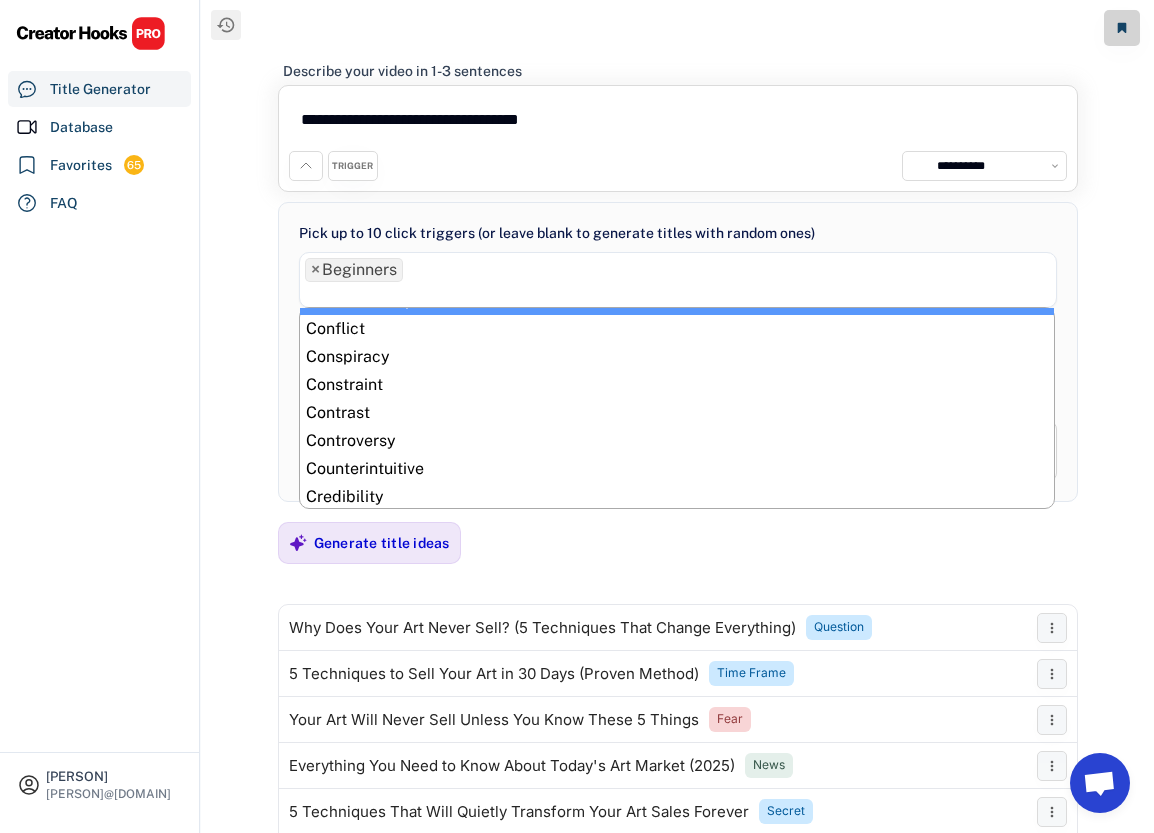 scroll, scrollTop: 60, scrollLeft: 0, axis: vertical 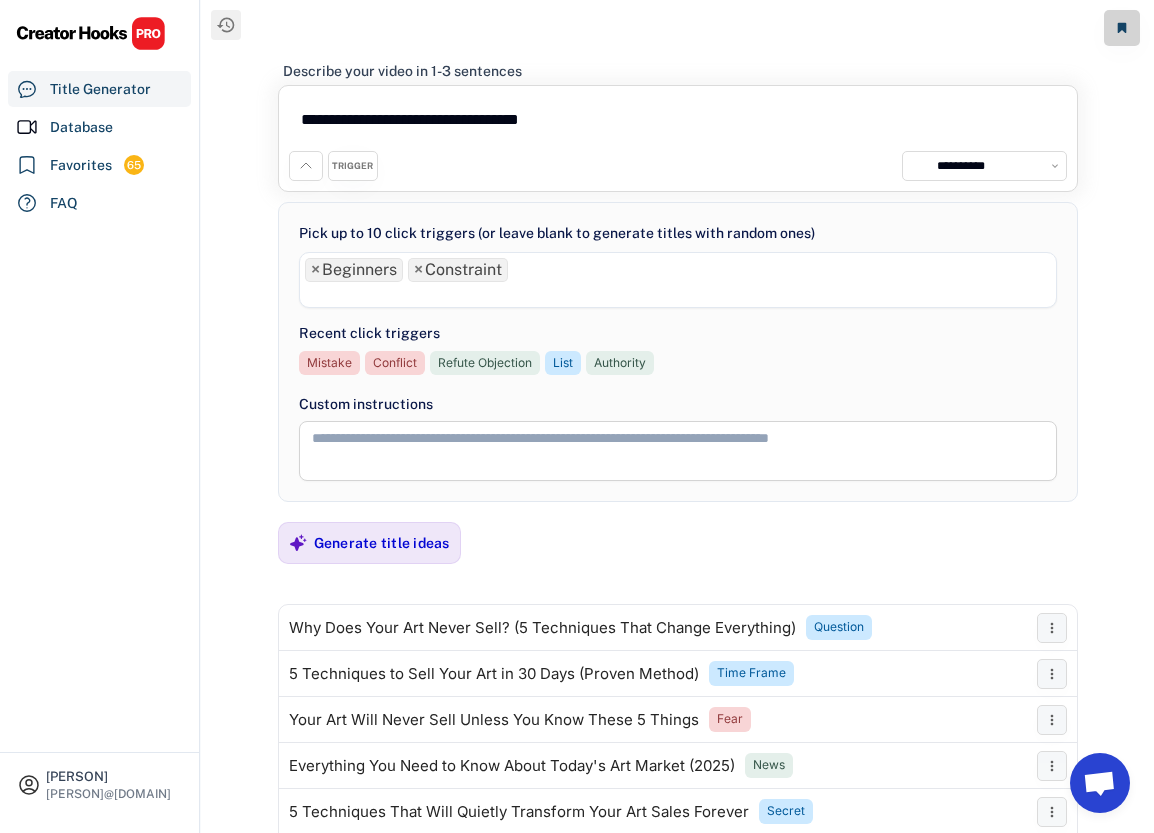 click at bounding box center (678, 293) 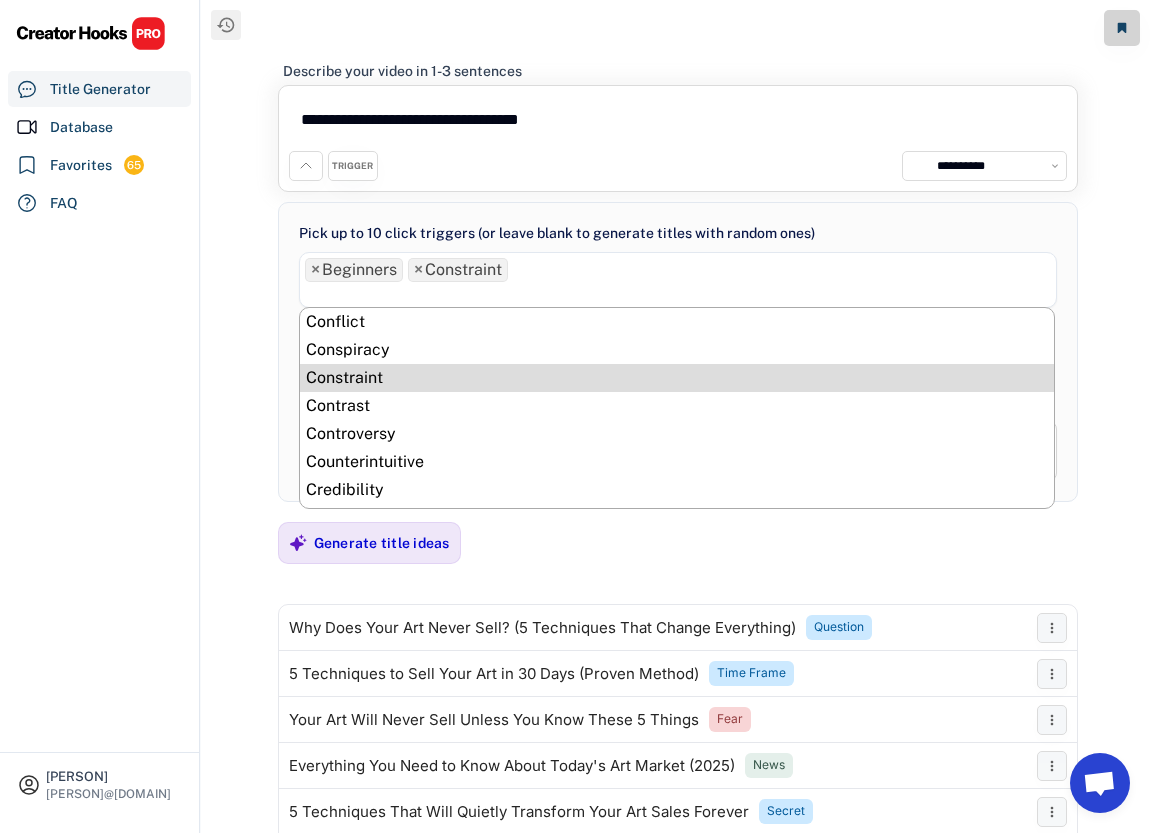 scroll, scrollTop: 94, scrollLeft: 0, axis: vertical 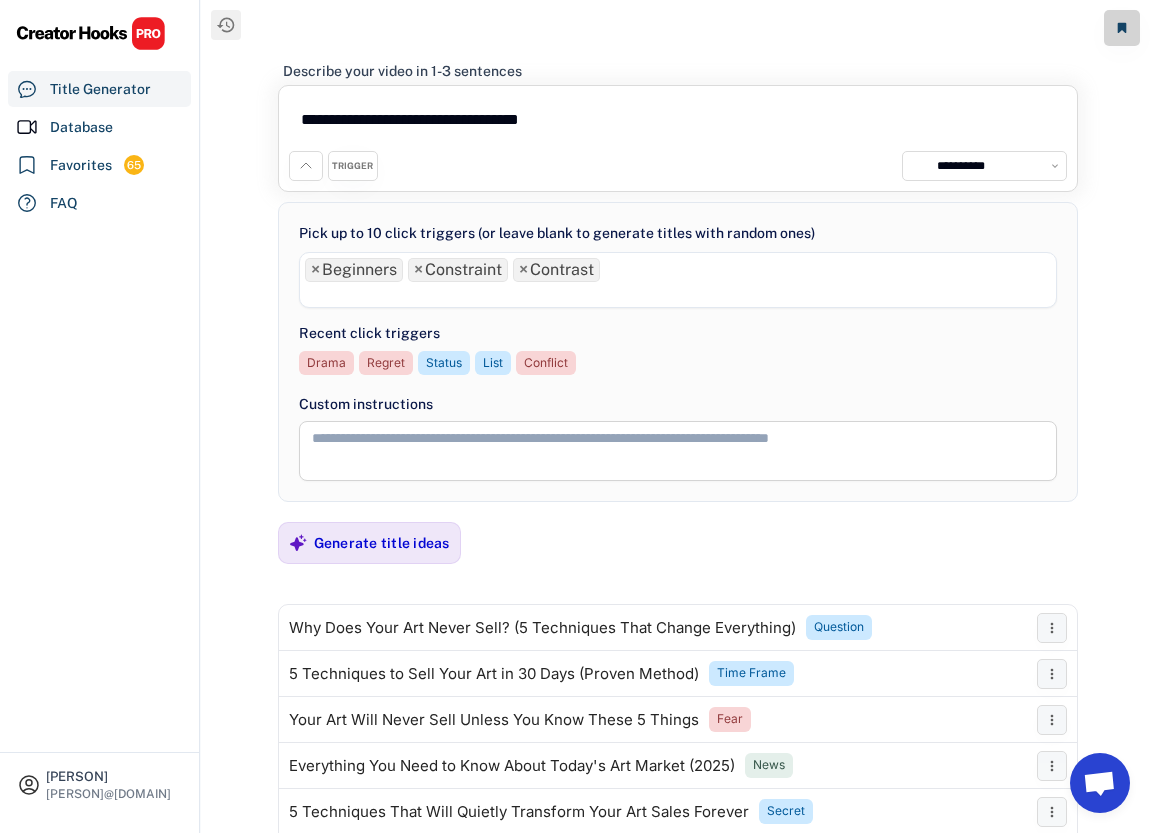click at bounding box center (678, 293) 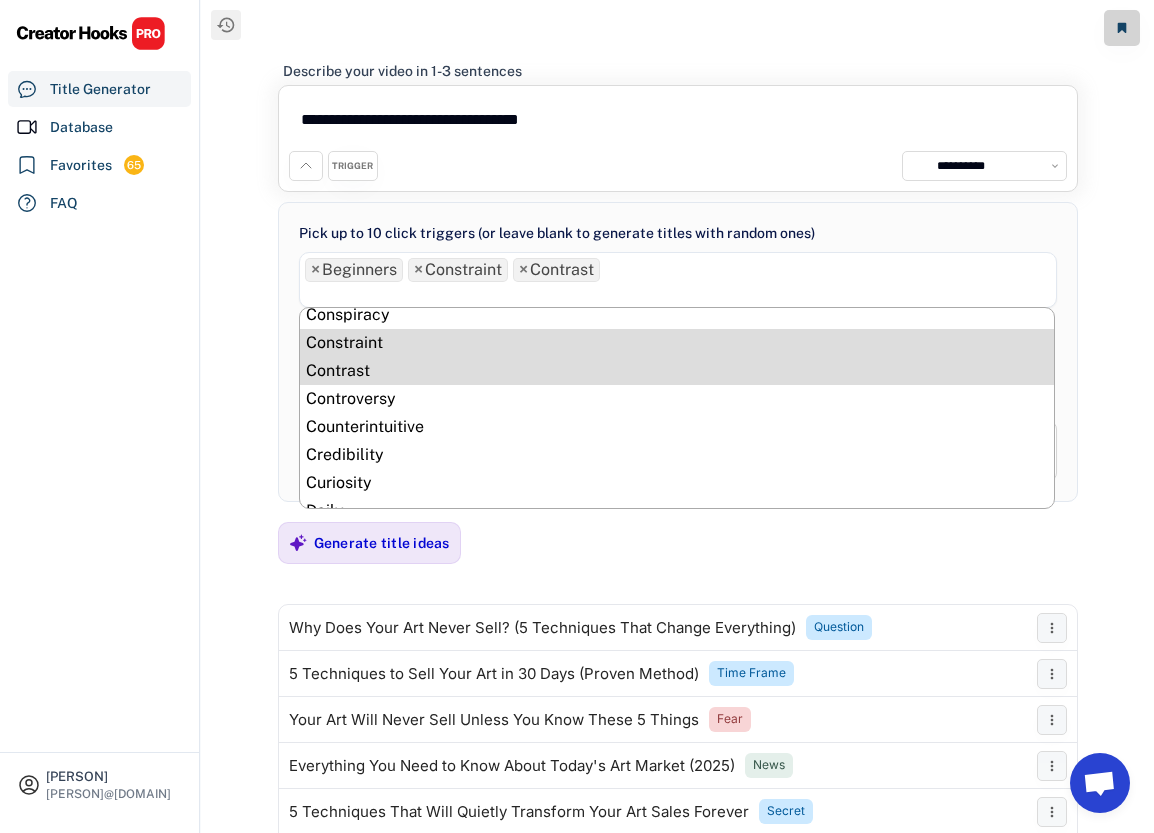 scroll, scrollTop: 127, scrollLeft: 0, axis: vertical 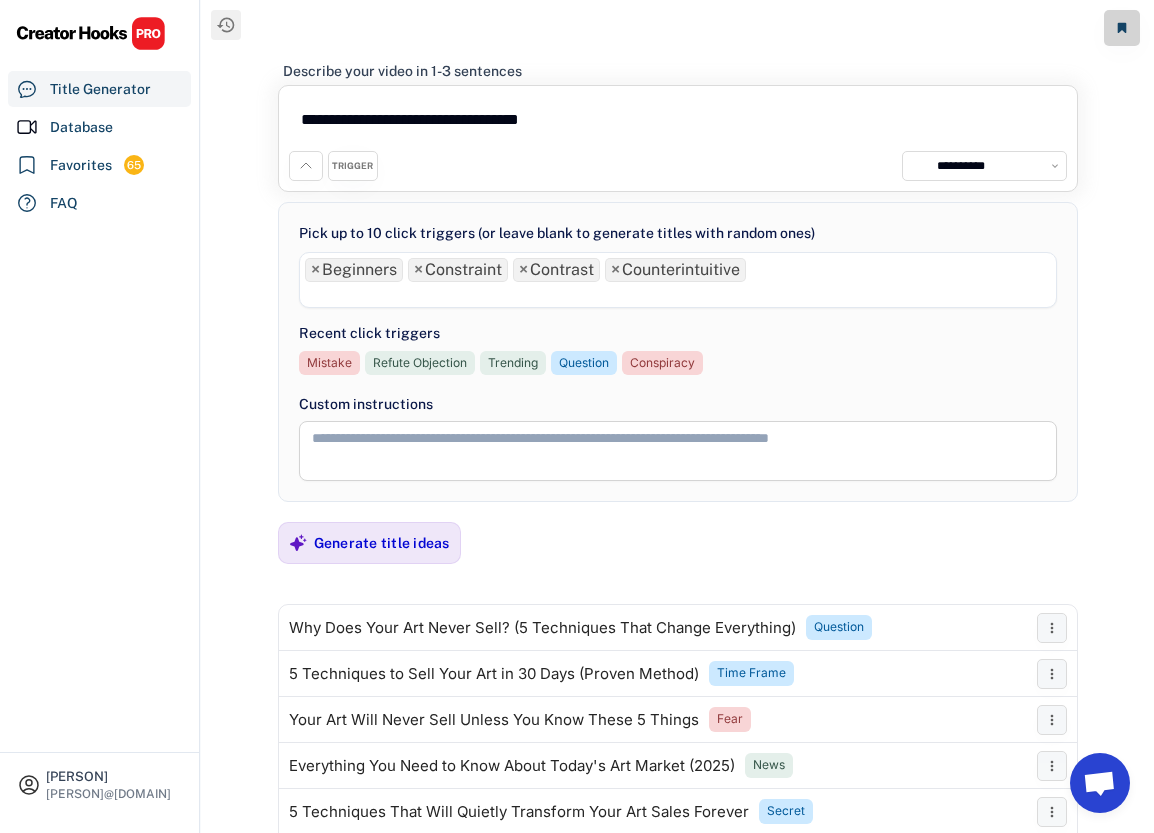 click at bounding box center [678, 293] 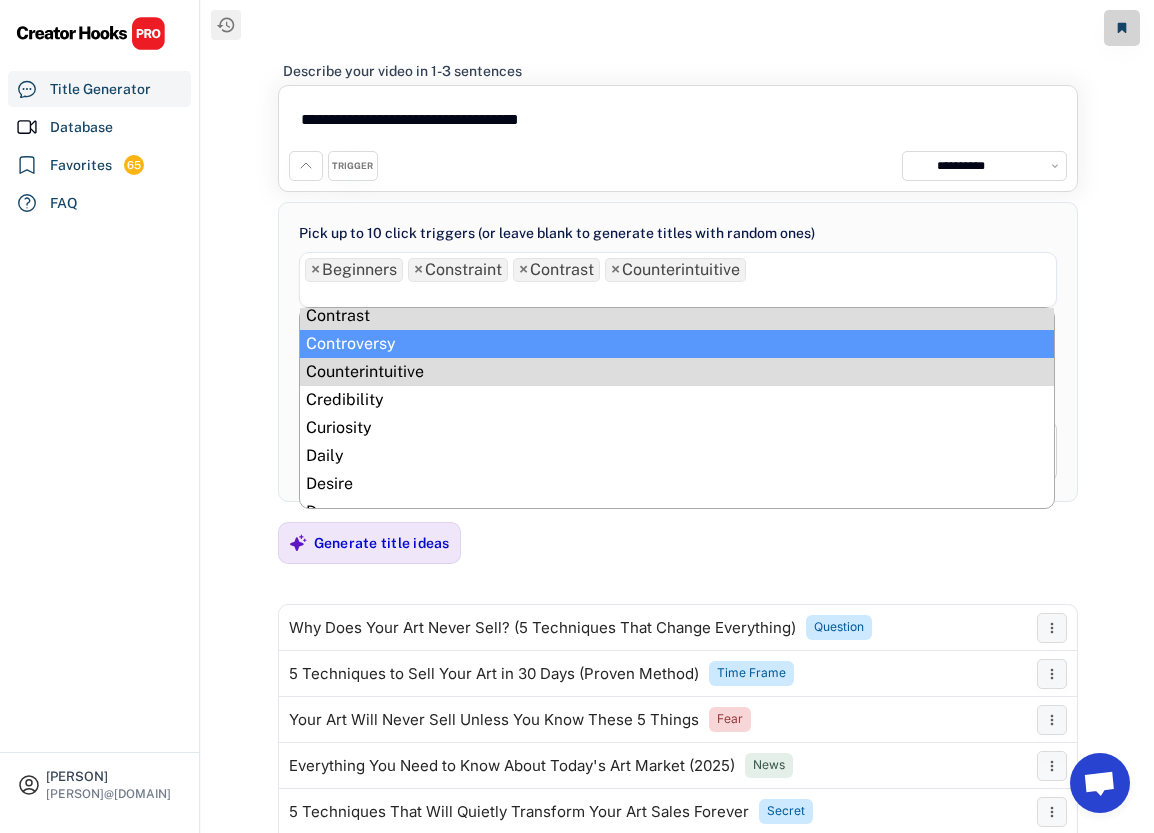 scroll, scrollTop: 176, scrollLeft: 0, axis: vertical 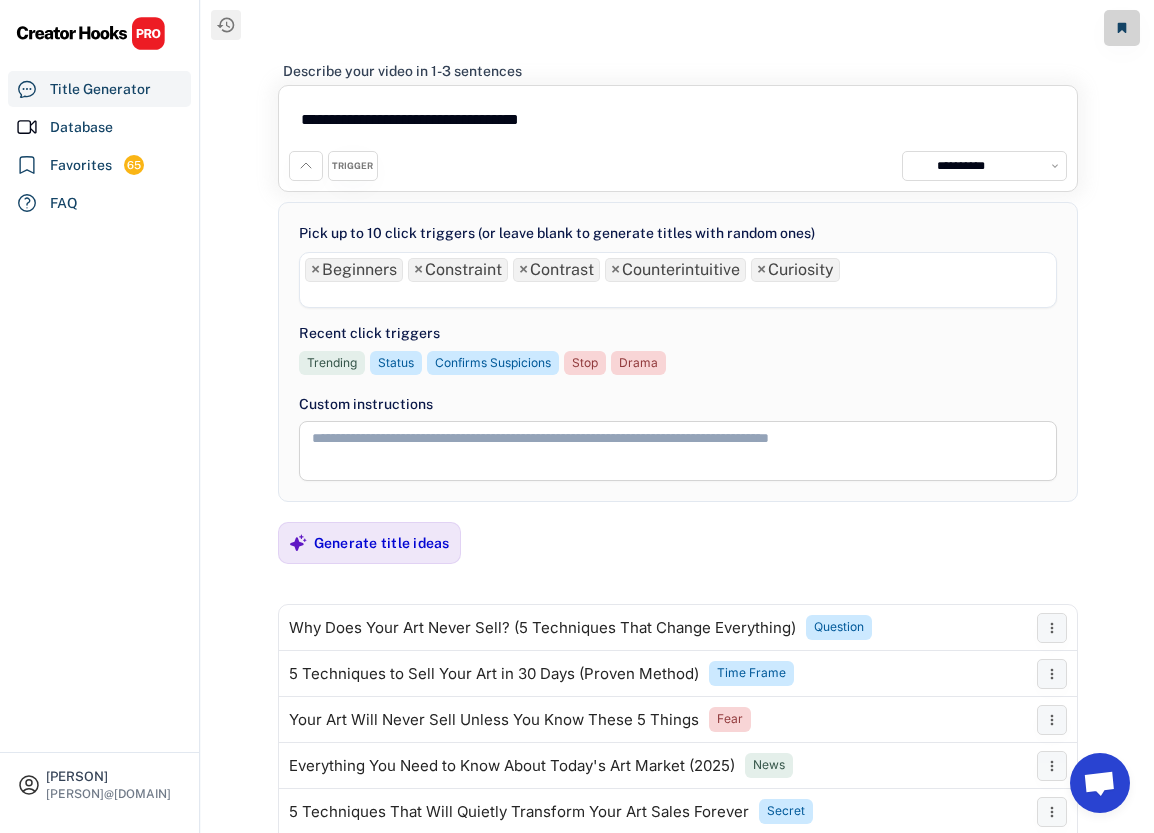 click at bounding box center (678, 293) 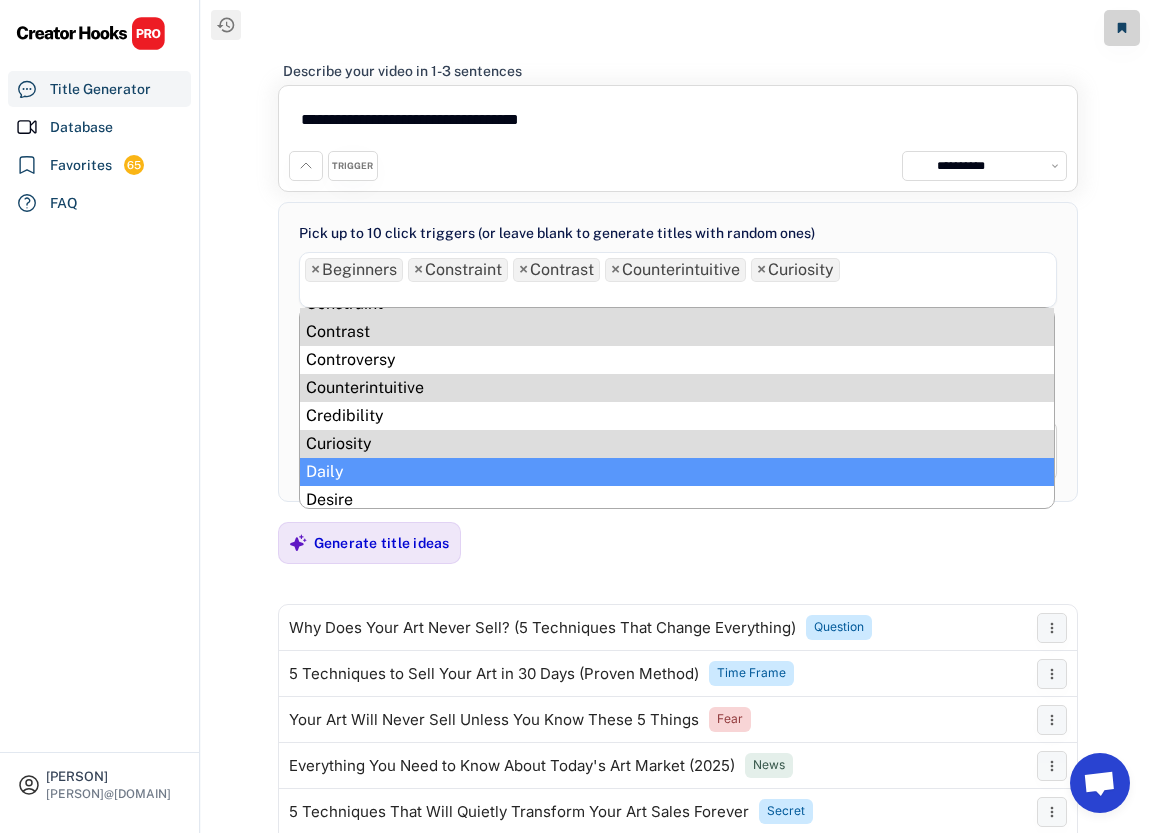 scroll, scrollTop: 236, scrollLeft: 0, axis: vertical 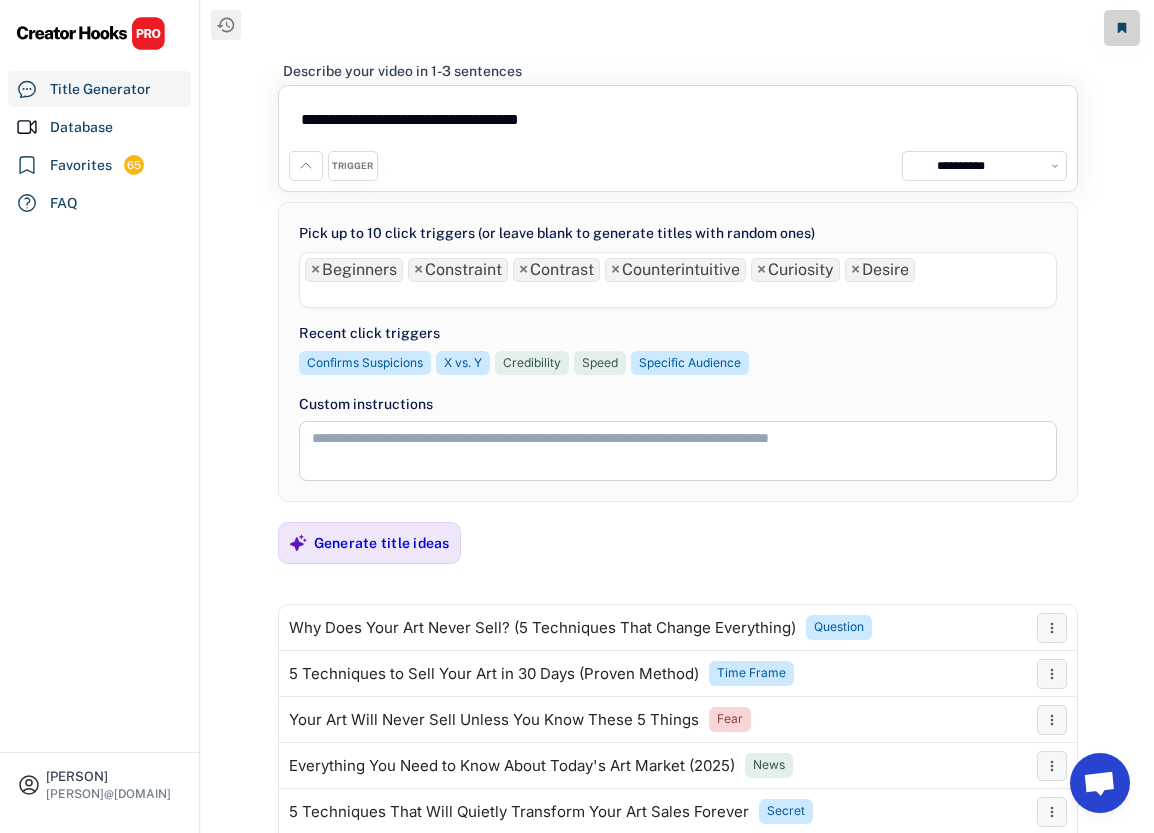 click at bounding box center (678, 293) 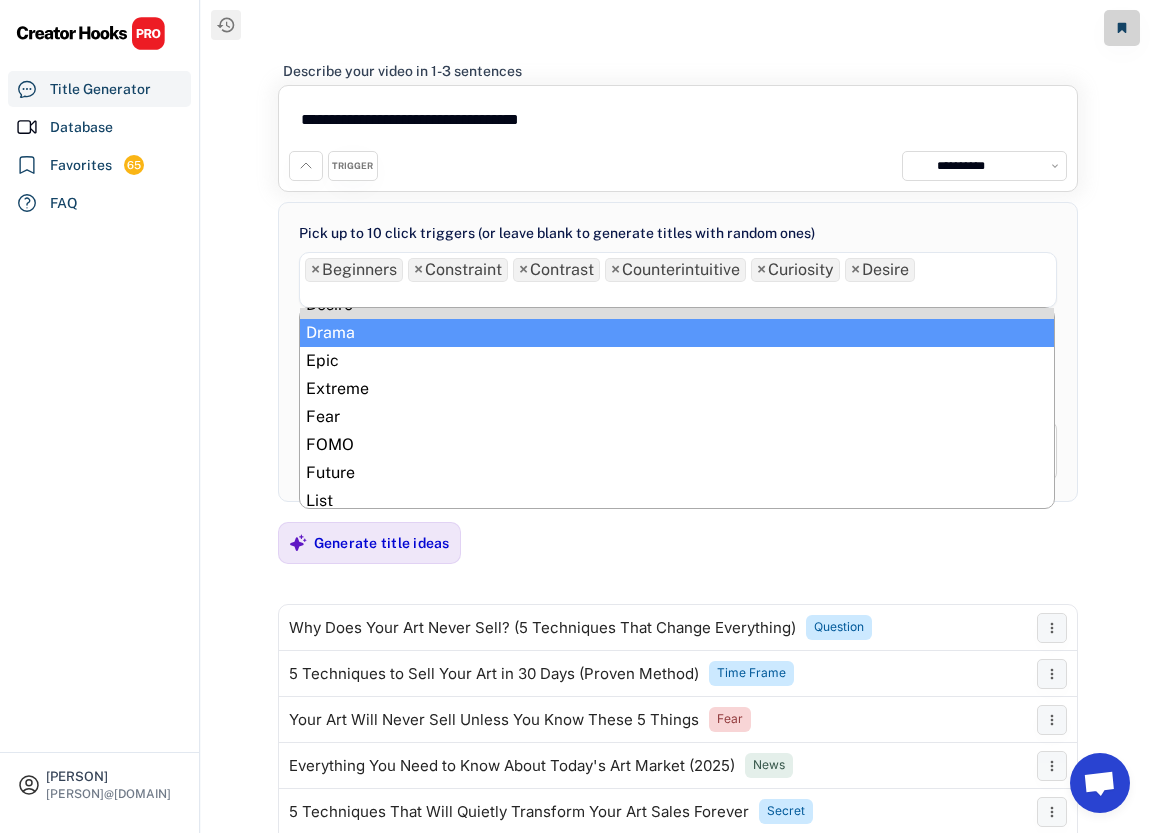 scroll, scrollTop: 370, scrollLeft: 0, axis: vertical 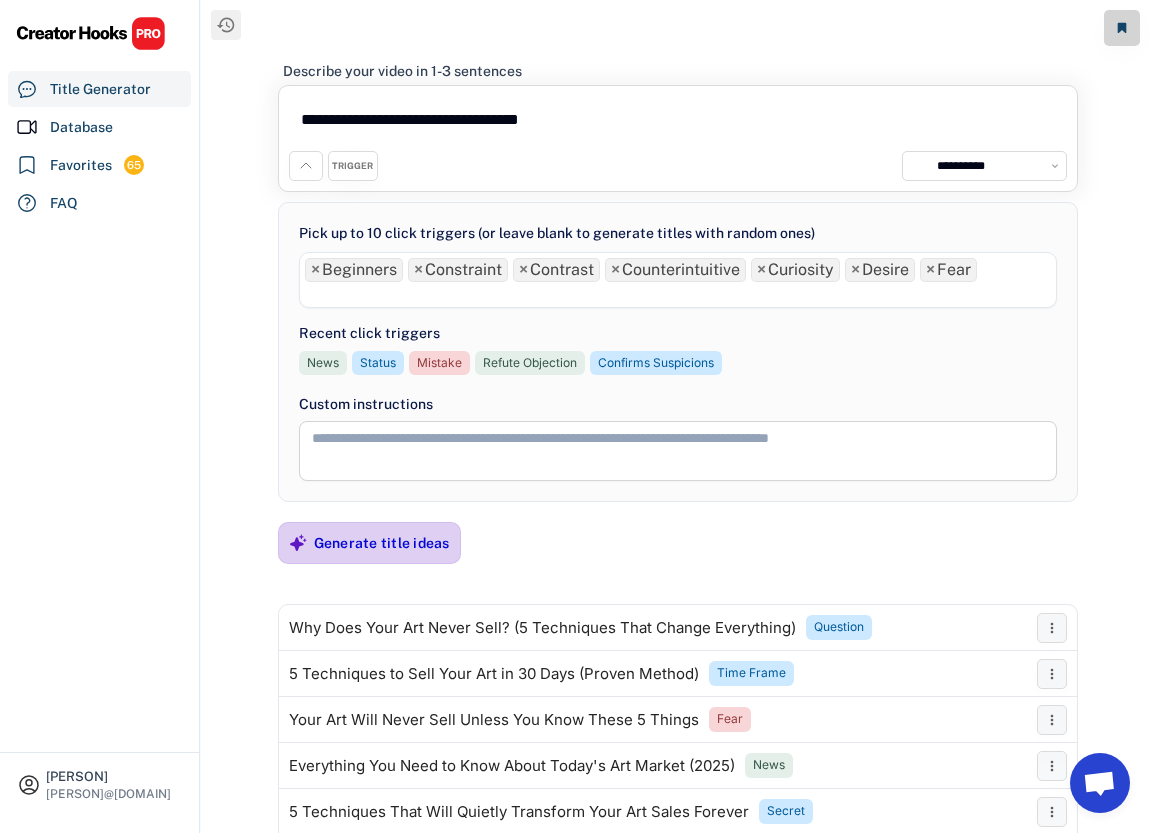 click on "Generate title ideas" at bounding box center (382, 543) 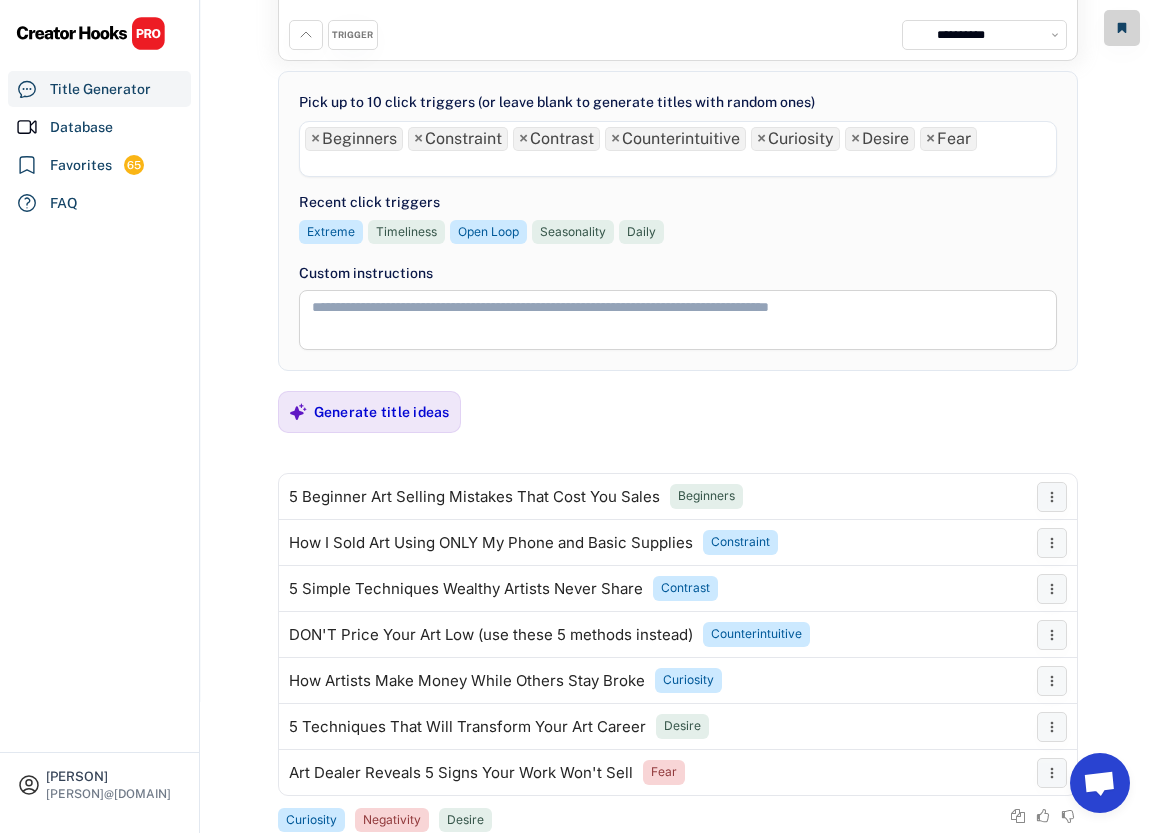 scroll, scrollTop: 111, scrollLeft: 0, axis: vertical 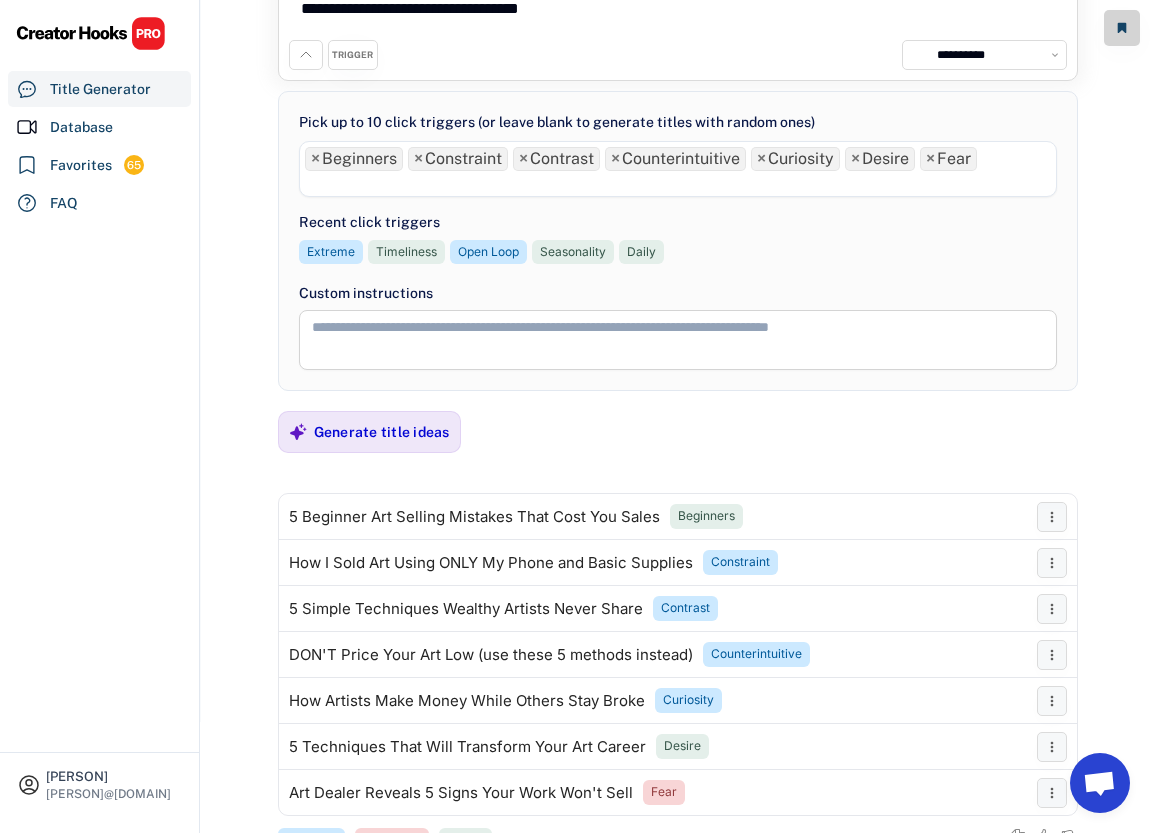 click on "×" at bounding box center (315, 159) 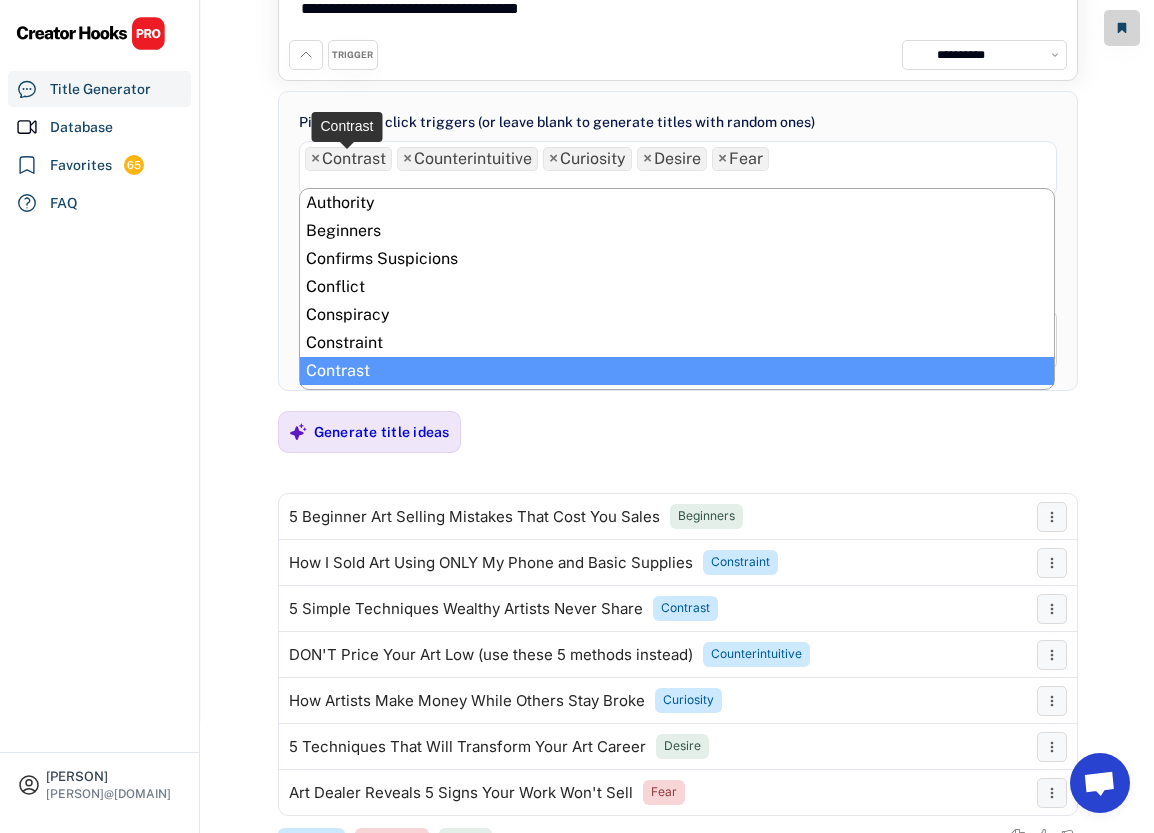 click on "×" at bounding box center [315, 159] 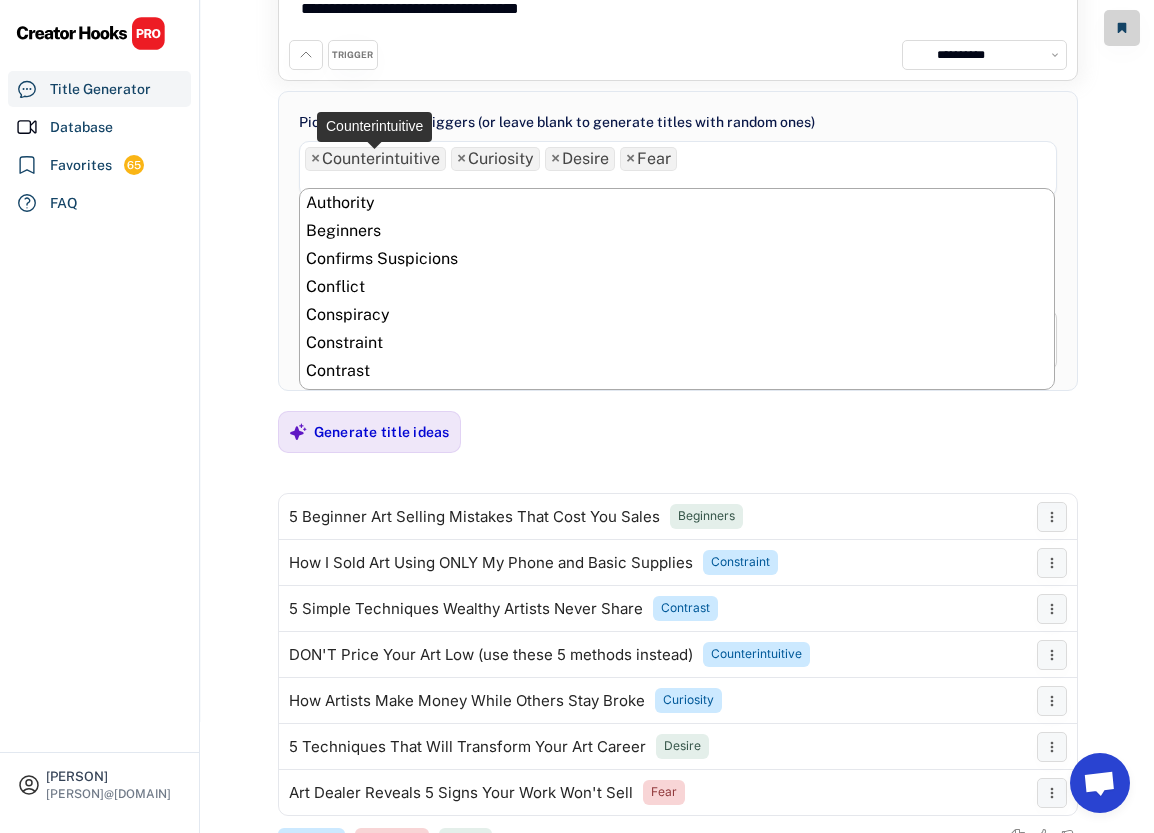 scroll, scrollTop: 196, scrollLeft: 0, axis: vertical 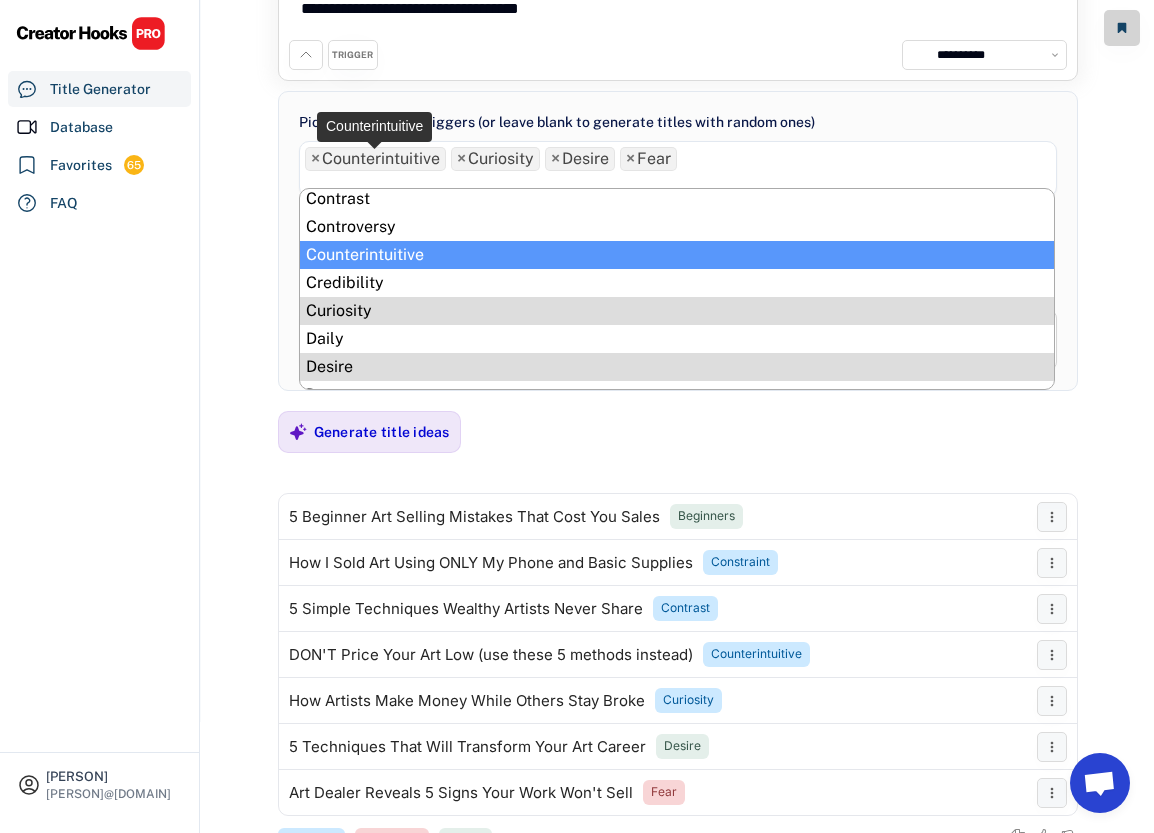 click on "×" at bounding box center [315, 159] 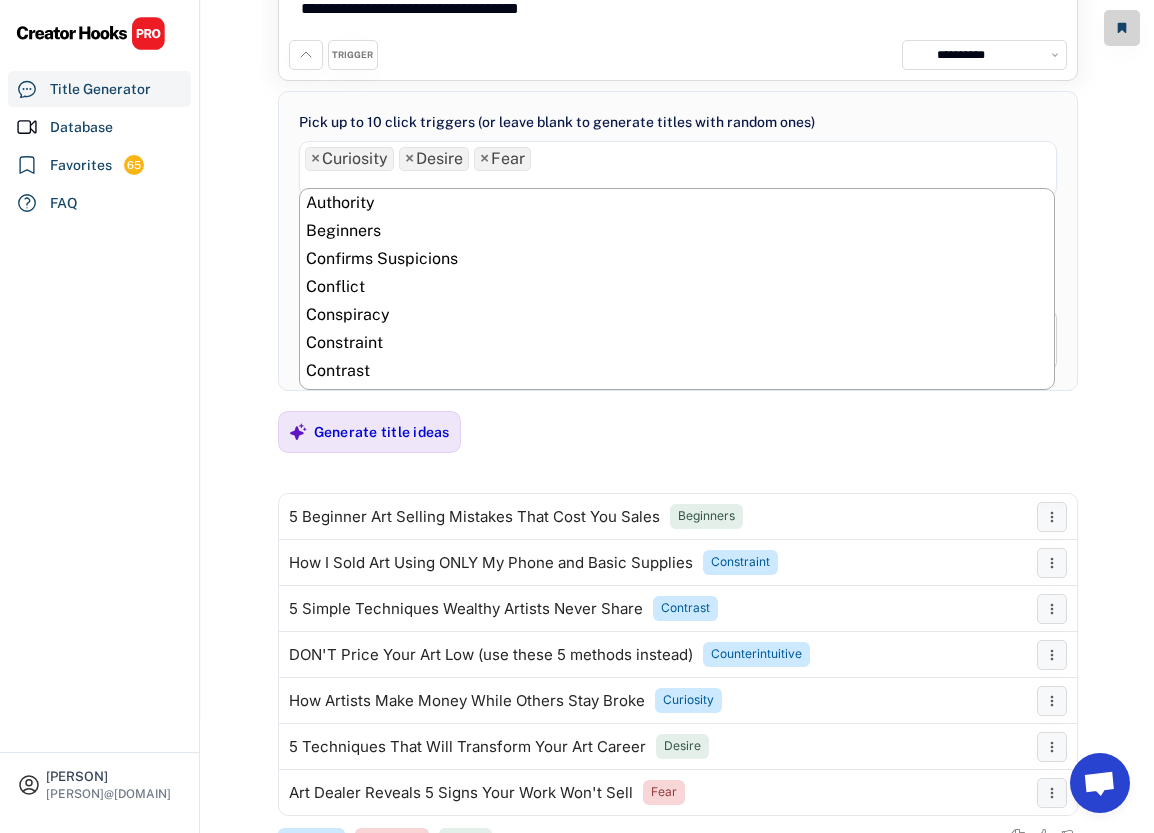 click on "×" at bounding box center (315, 159) 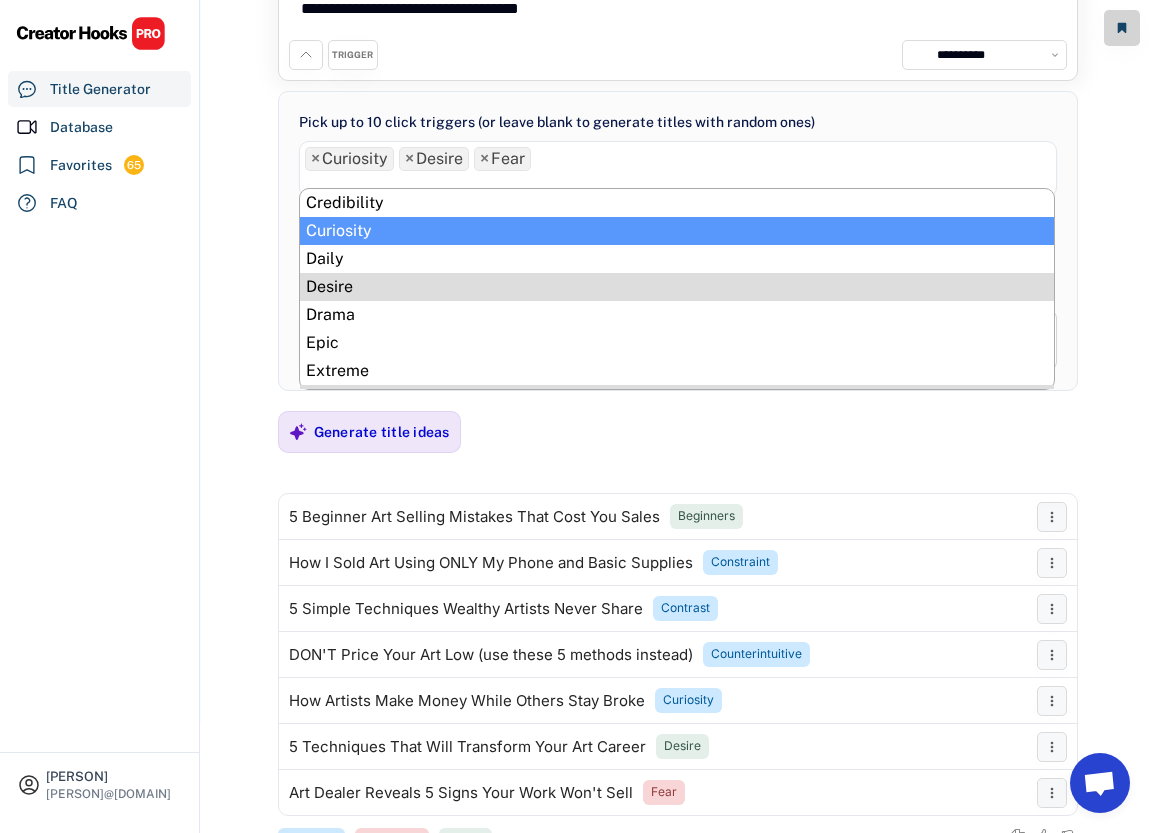 select on "**********" 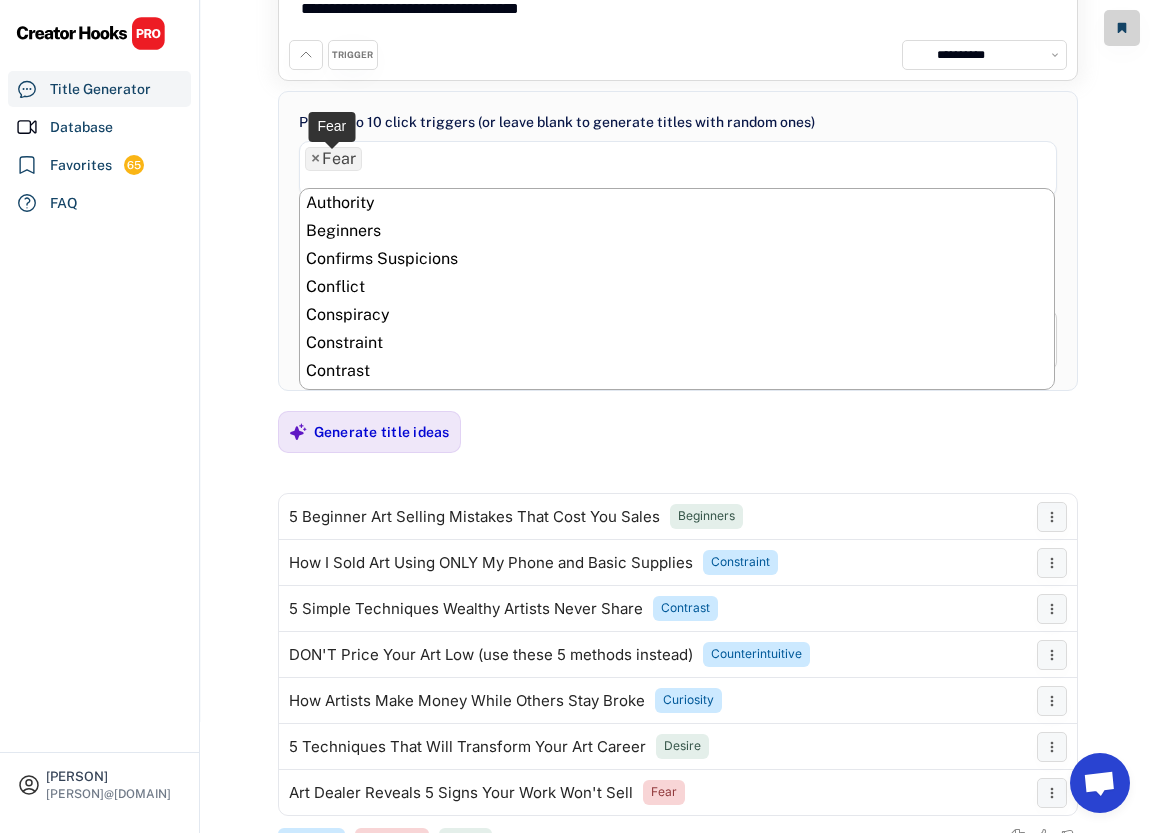 scroll, scrollTop: 0, scrollLeft: 0, axis: both 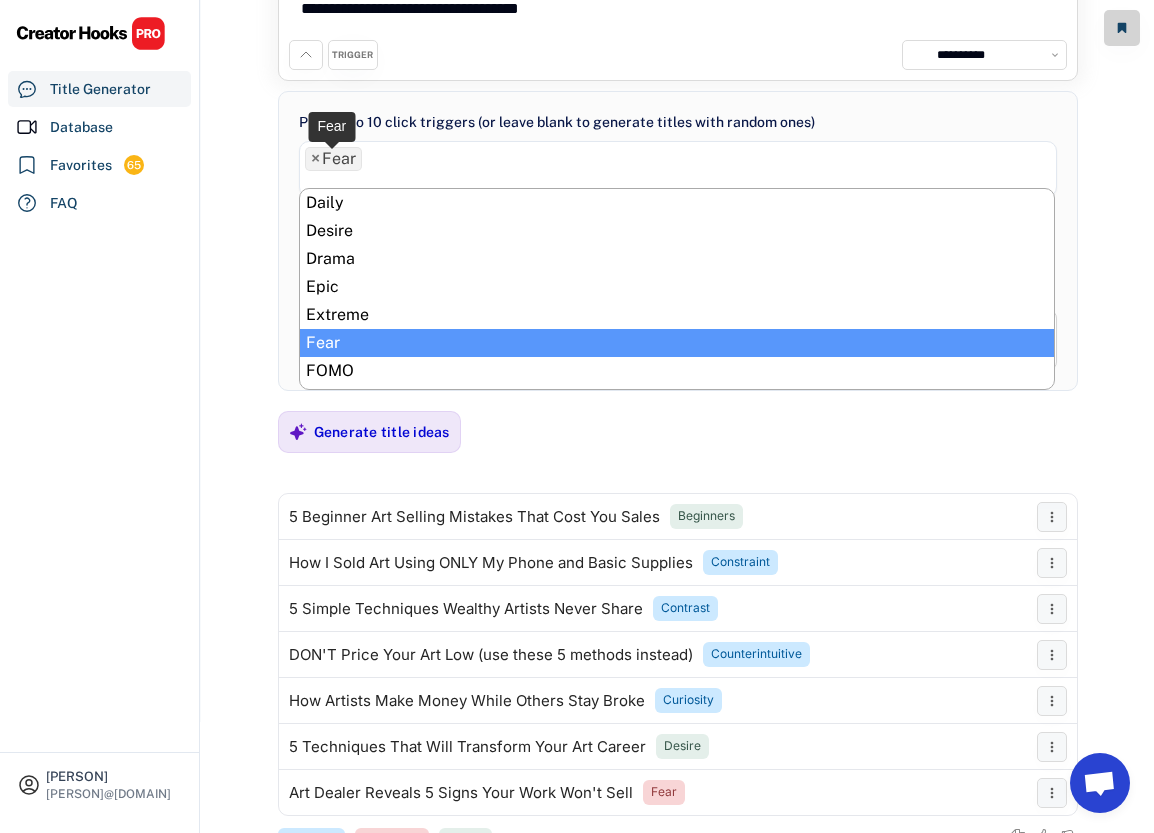click on "×" at bounding box center (315, 159) 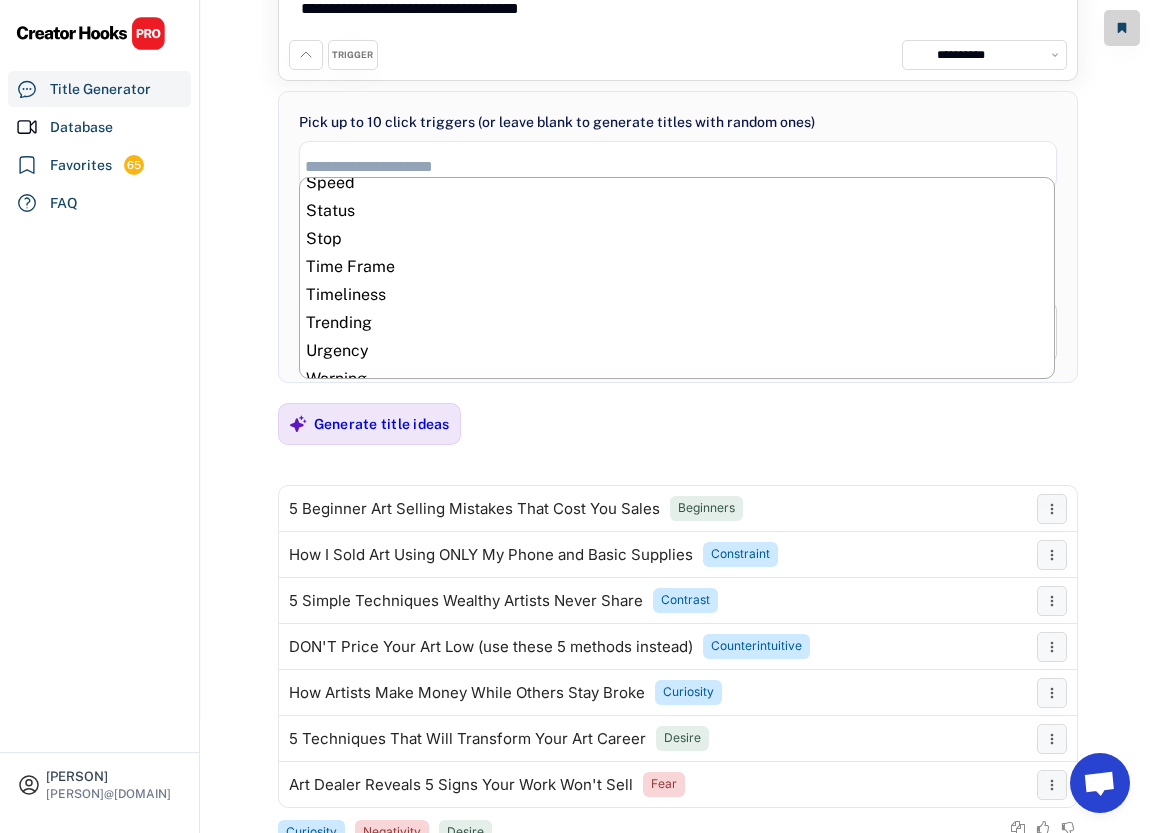 scroll, scrollTop: 1032, scrollLeft: 0, axis: vertical 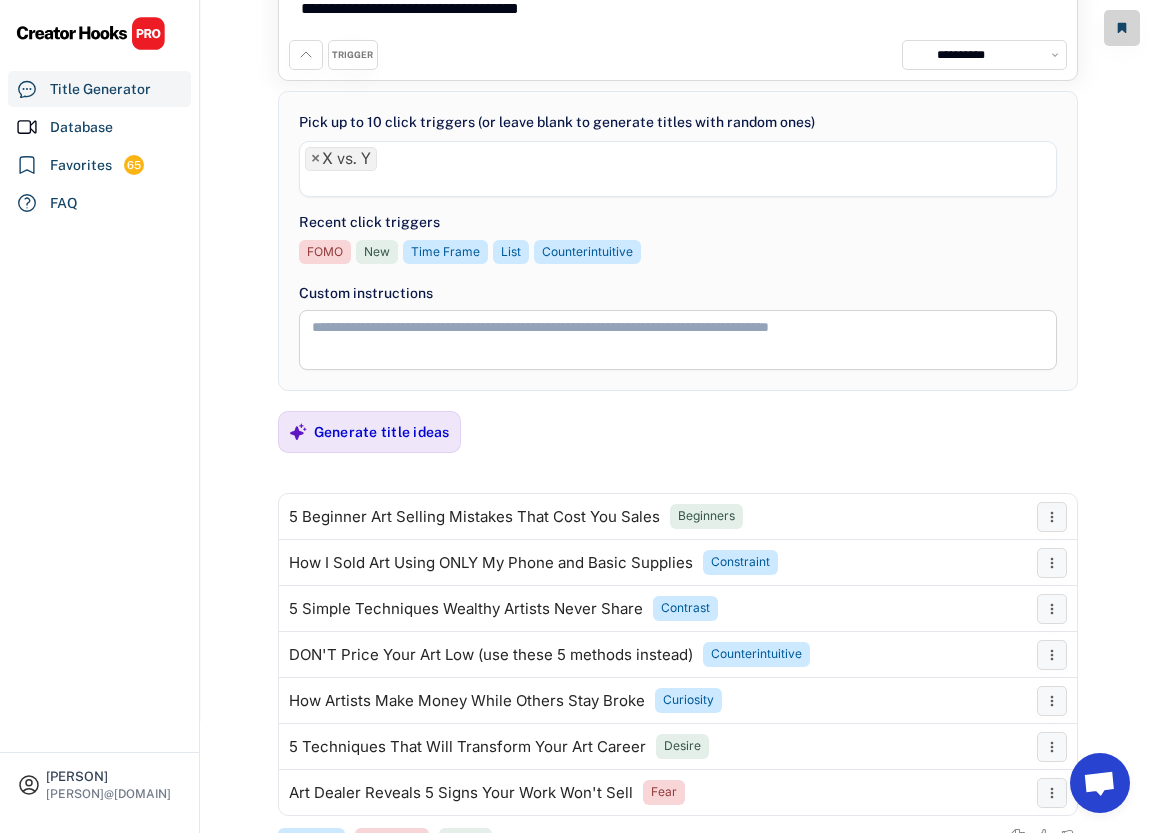 click at bounding box center (678, 182) 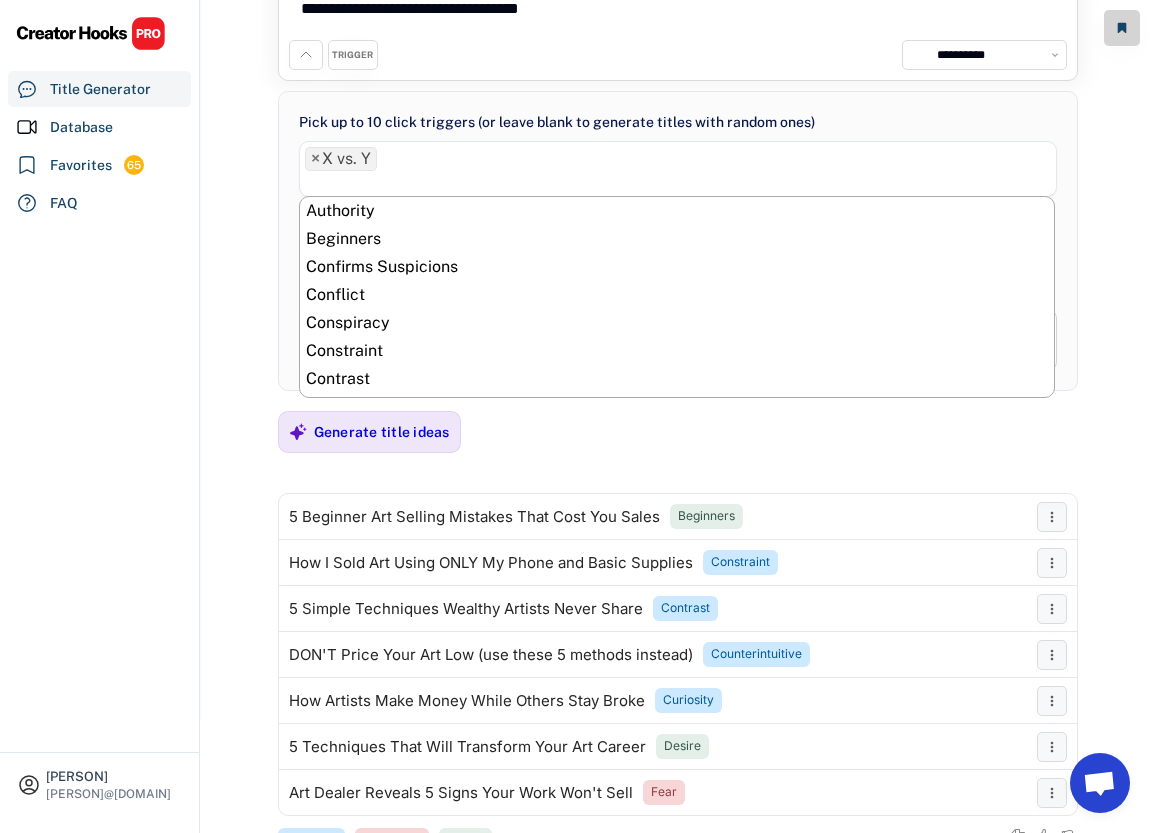 scroll, scrollTop: 1032, scrollLeft: 0, axis: vertical 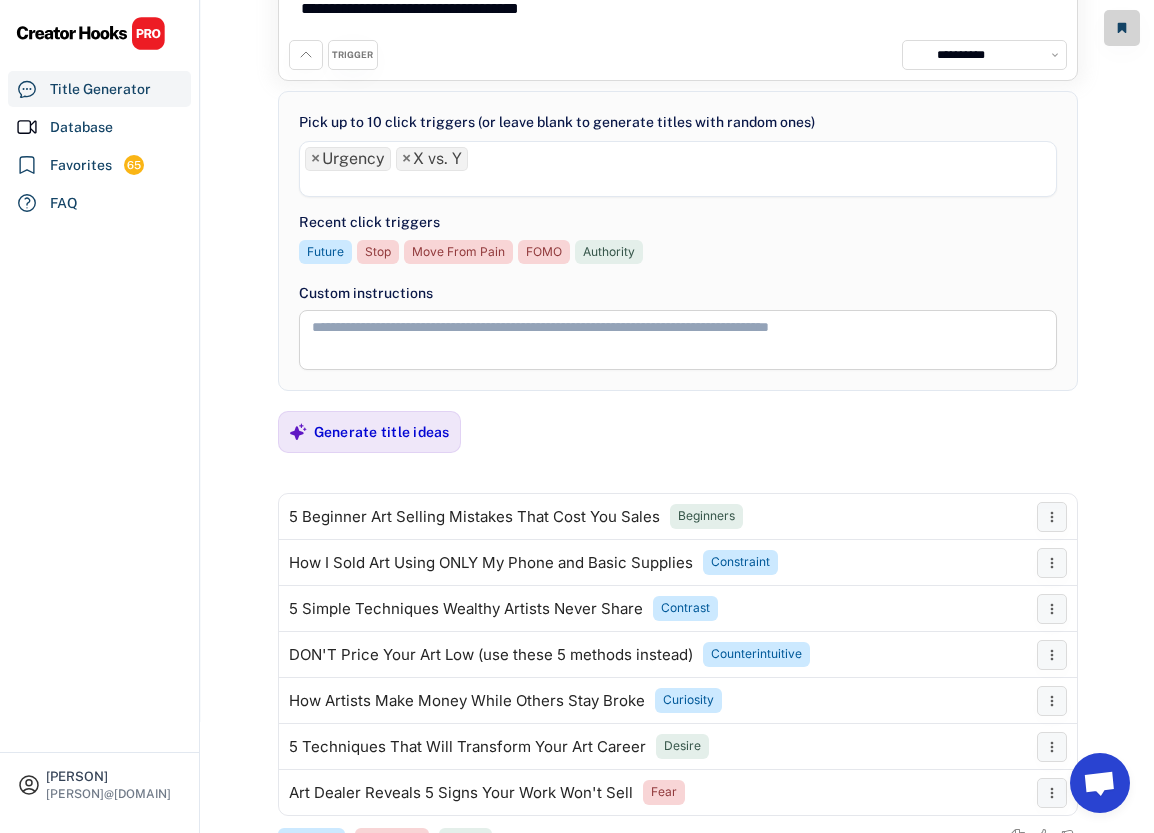 click at bounding box center (678, 182) 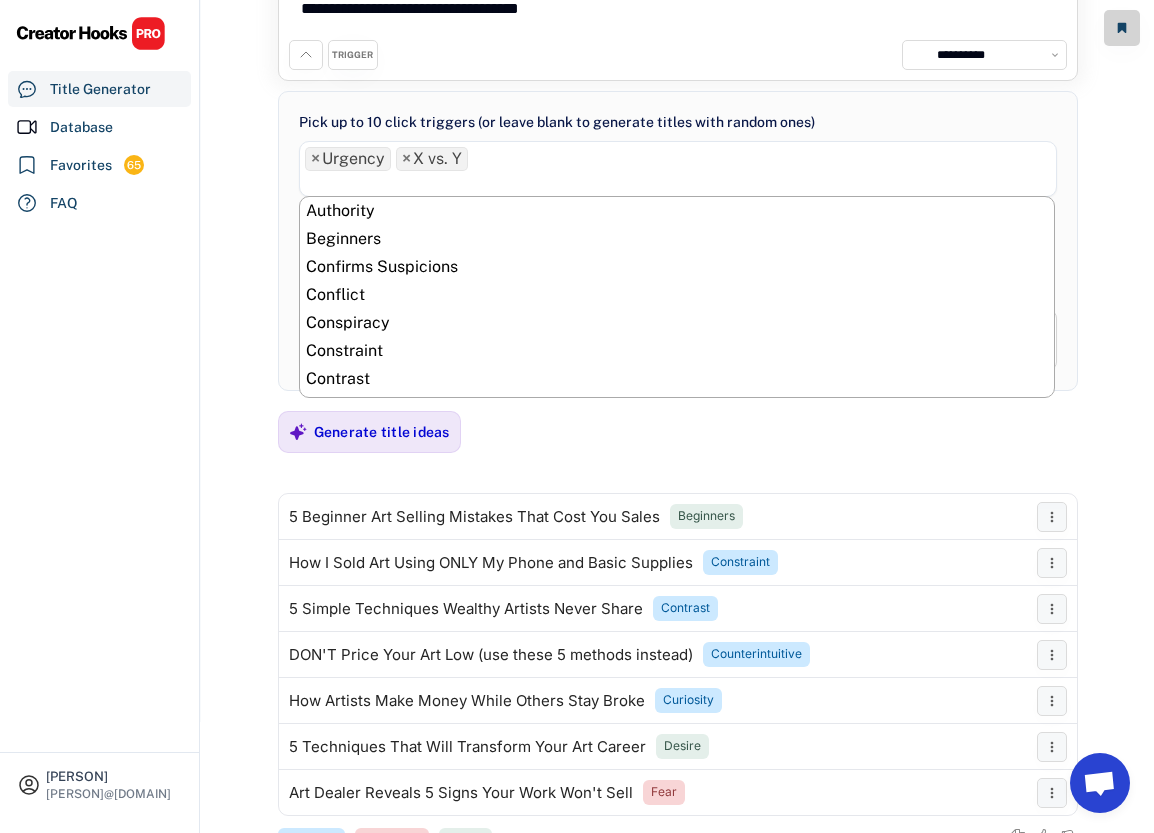scroll, scrollTop: 1032, scrollLeft: 0, axis: vertical 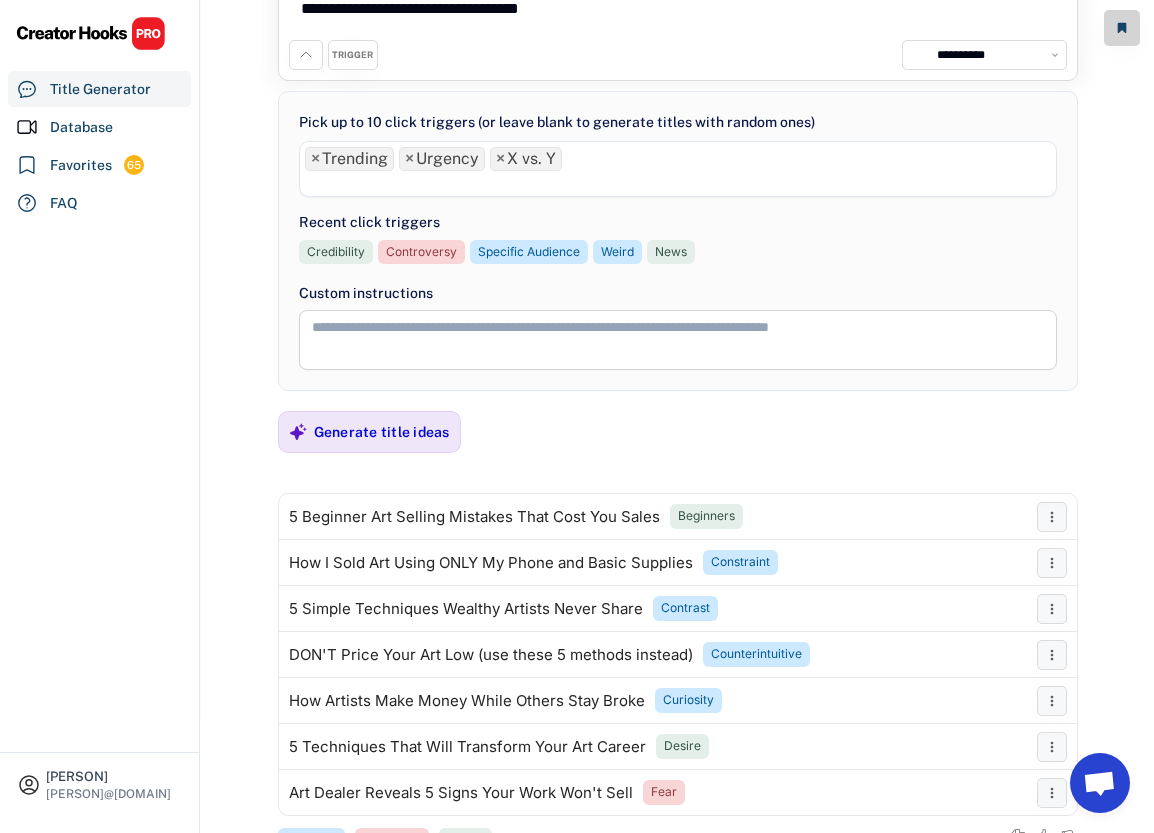 click at bounding box center (678, 182) 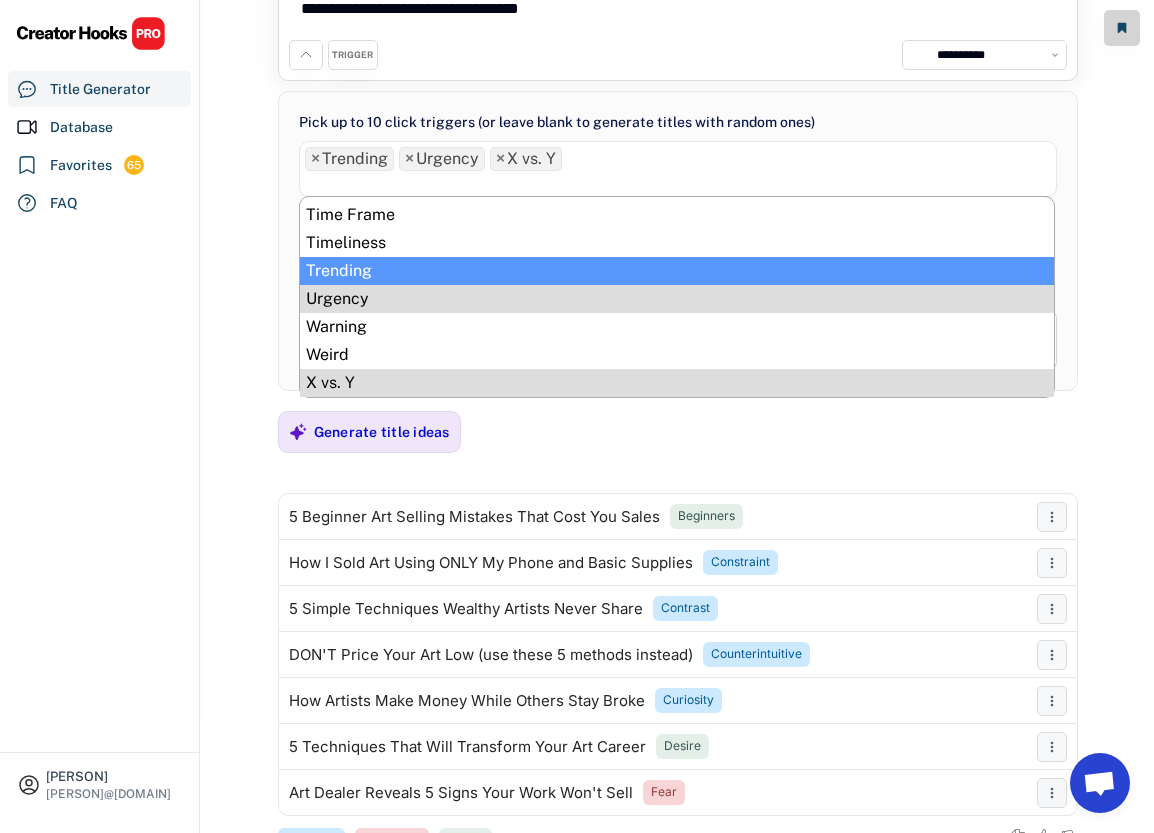 scroll, scrollTop: 994, scrollLeft: 0, axis: vertical 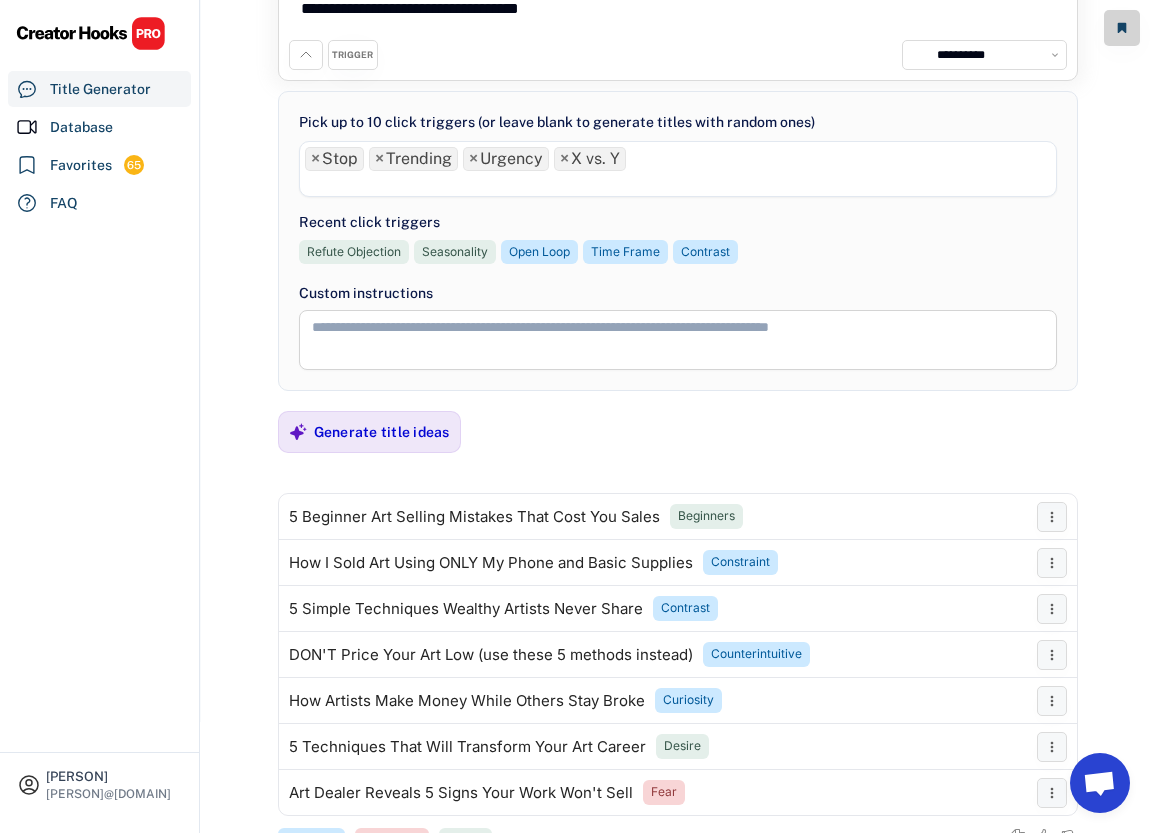 click at bounding box center (678, 182) 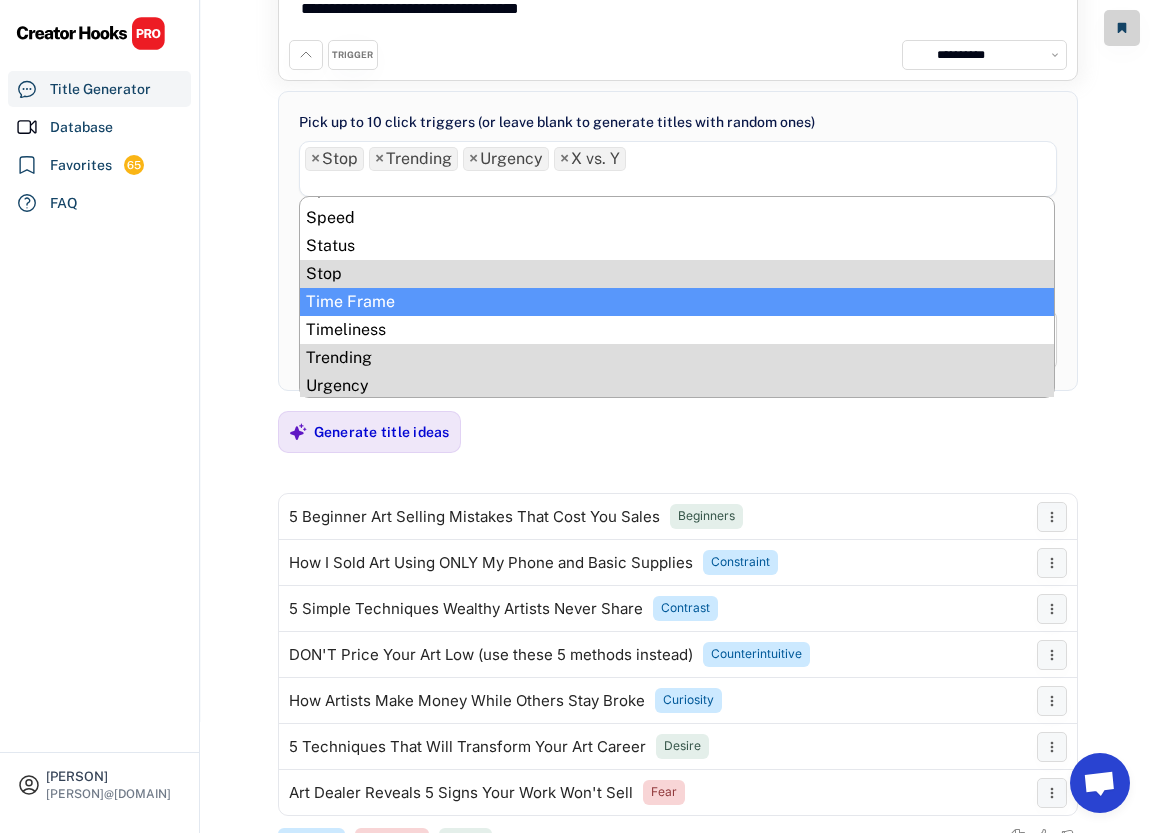 scroll, scrollTop: 936, scrollLeft: 0, axis: vertical 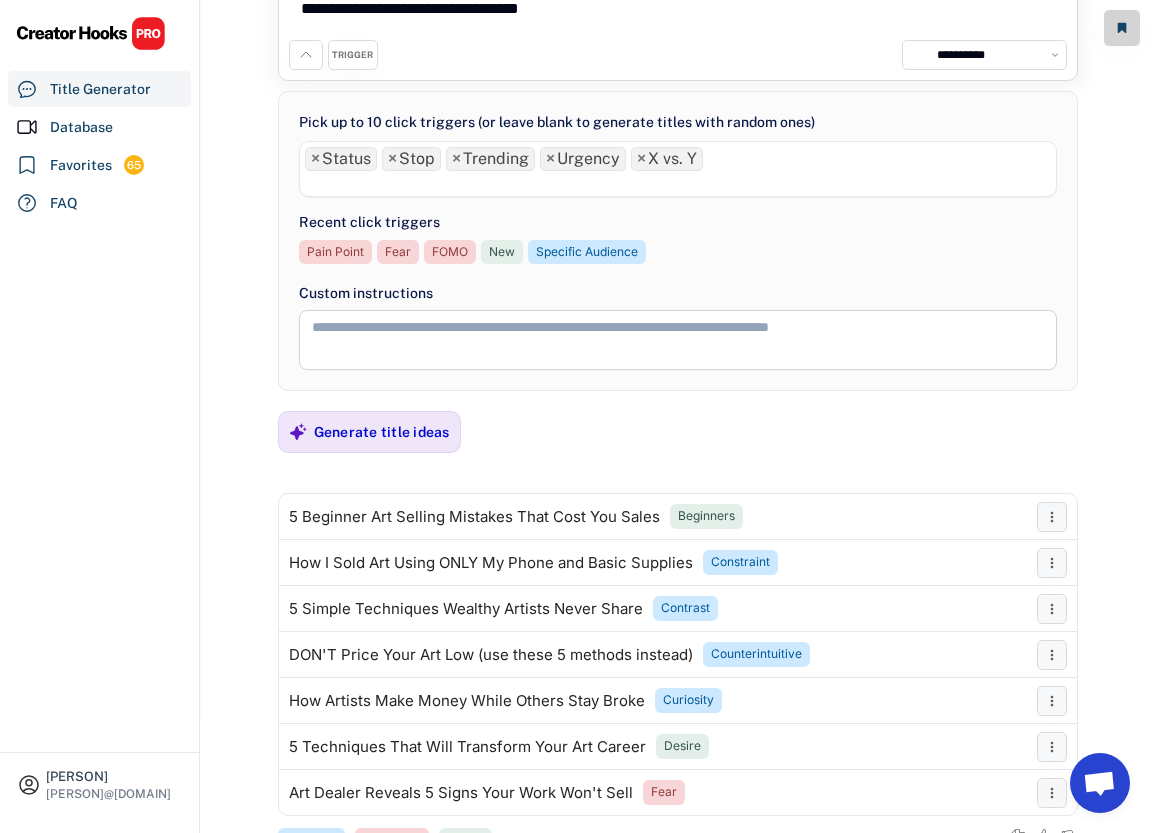 click at bounding box center (678, 182) 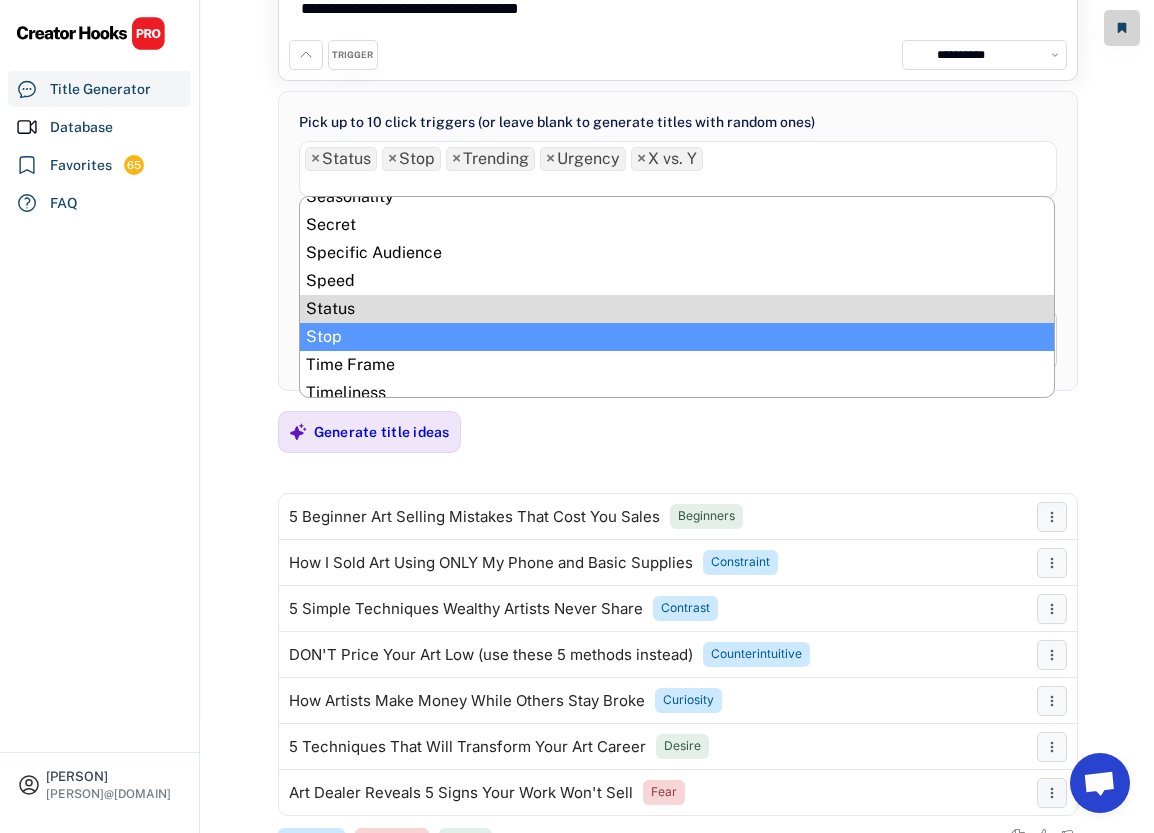 scroll, scrollTop: 875, scrollLeft: 0, axis: vertical 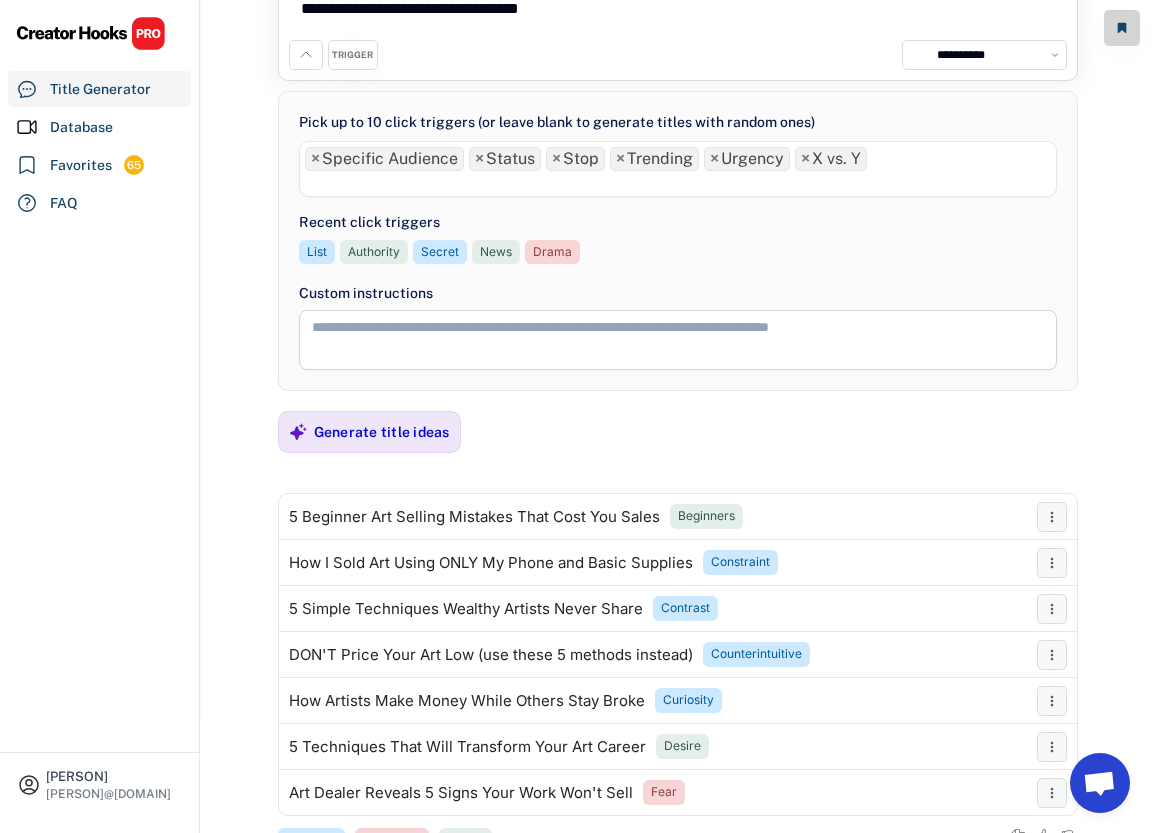 click at bounding box center [678, 182] 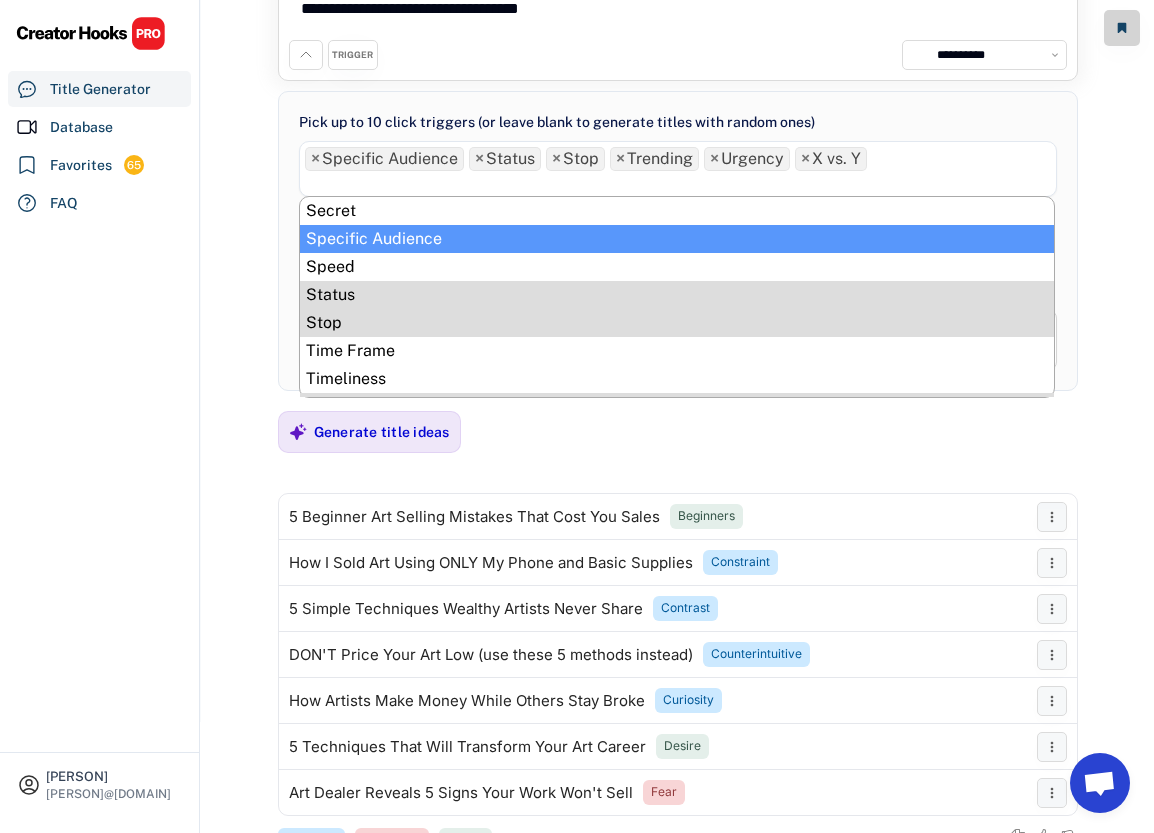 scroll, scrollTop: 844, scrollLeft: 0, axis: vertical 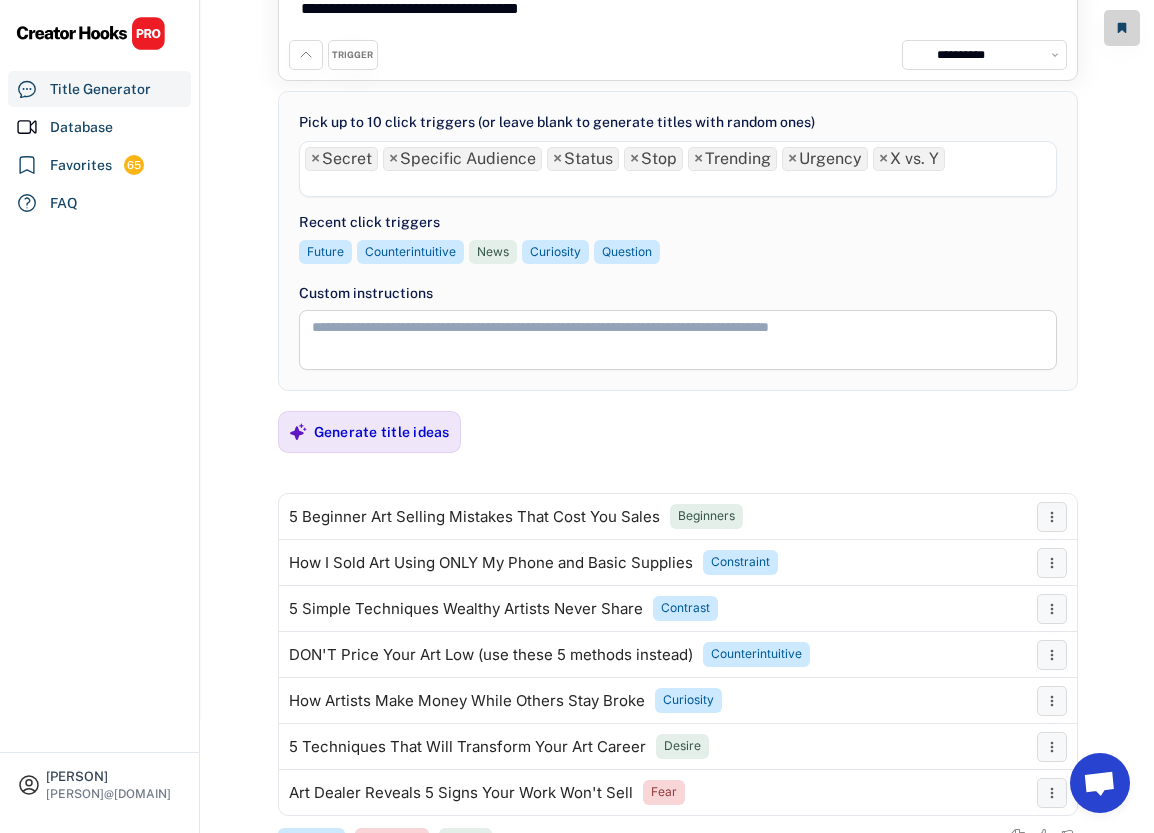 click at bounding box center [678, 182] 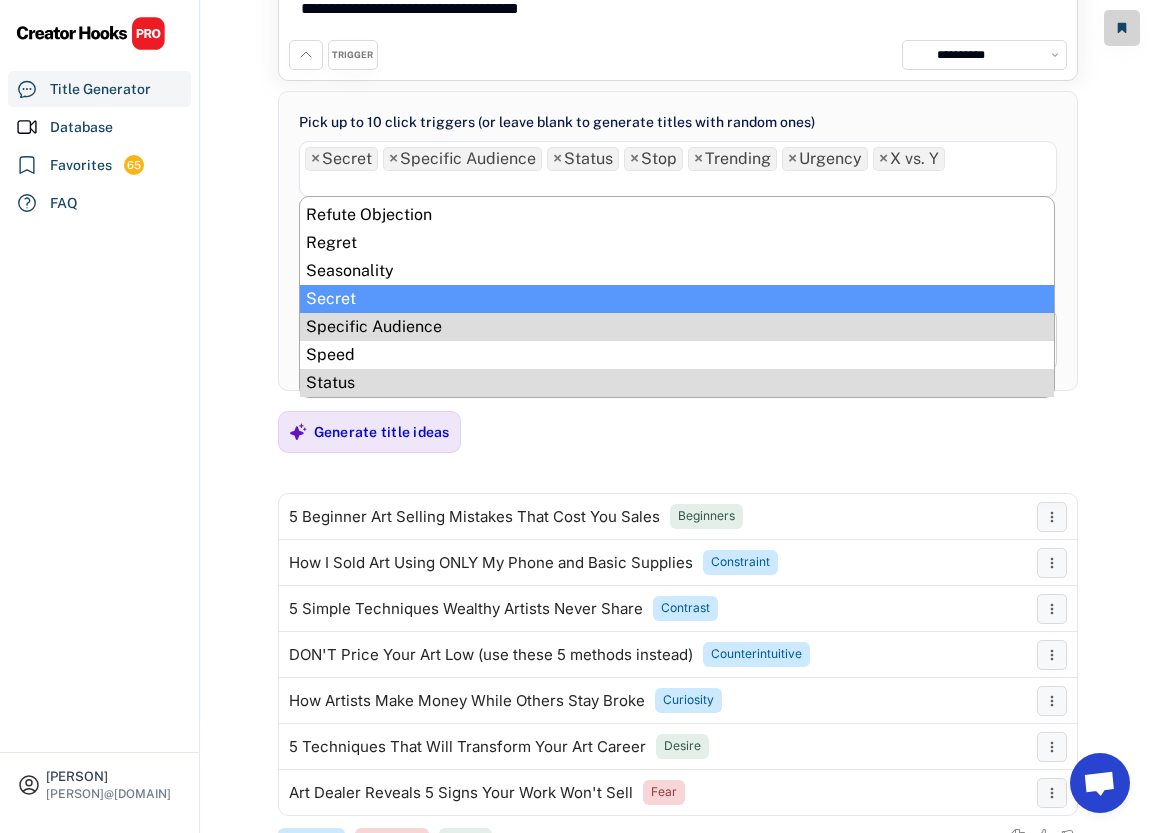 scroll, scrollTop: 801, scrollLeft: 0, axis: vertical 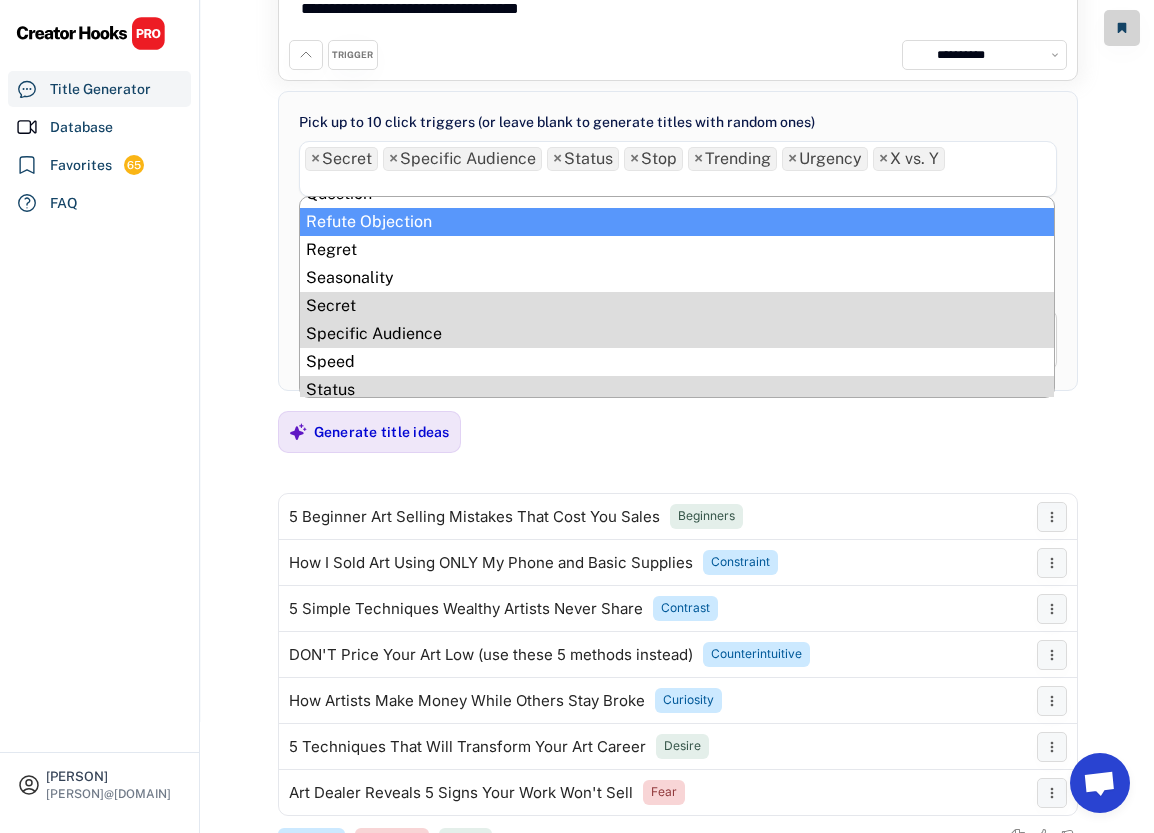 select on "**********" 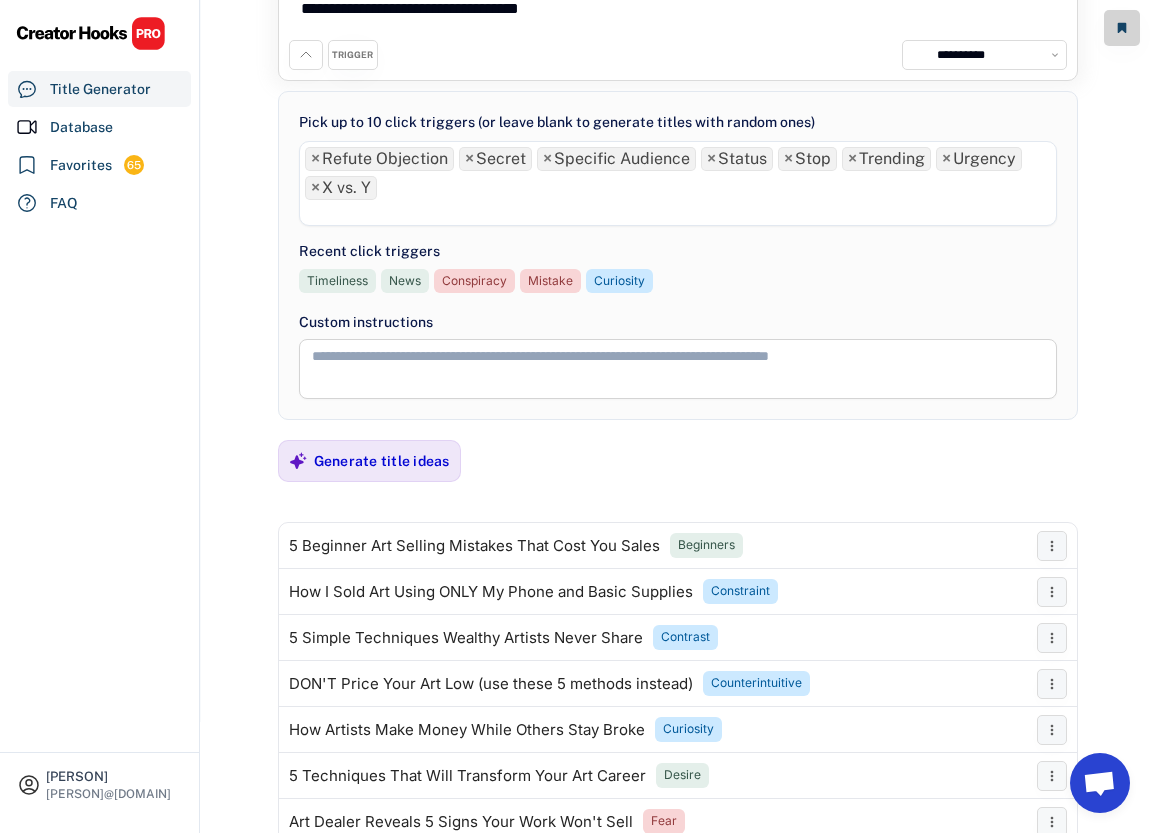 click on "Generate title ideas" at bounding box center [382, 461] 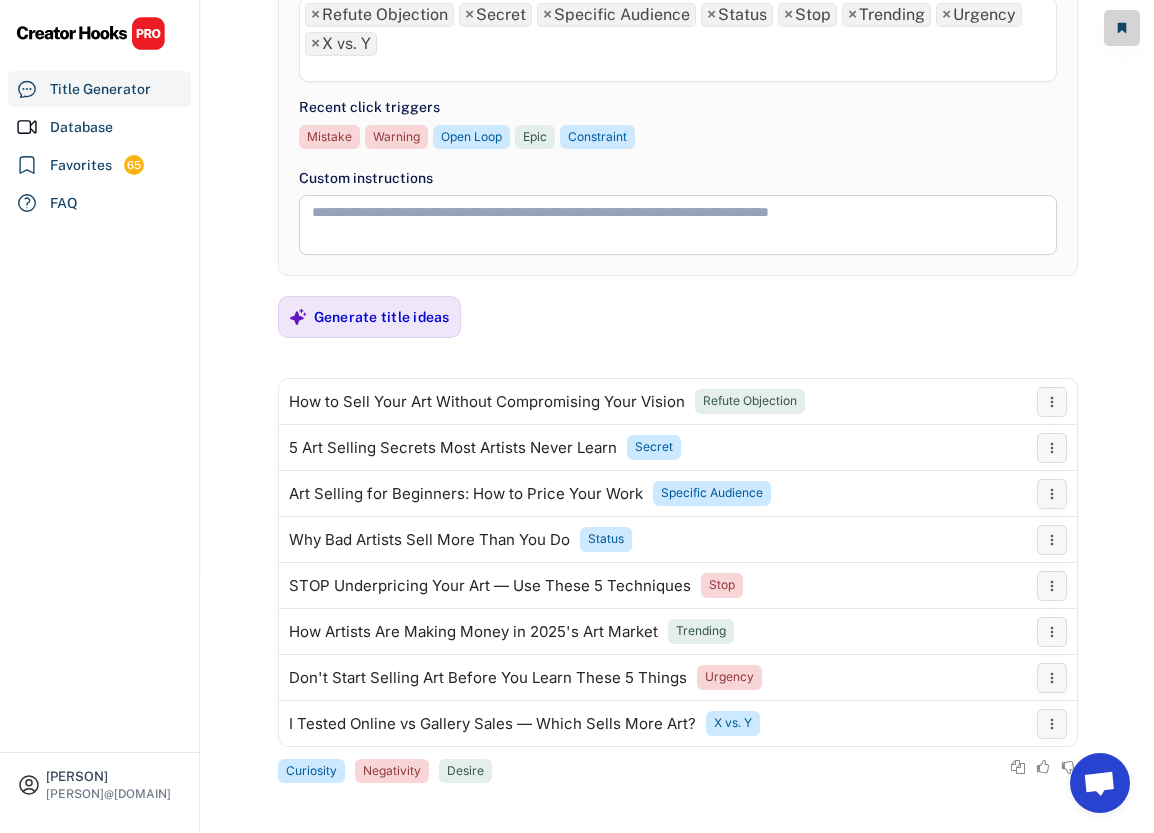 scroll, scrollTop: 258, scrollLeft: 0, axis: vertical 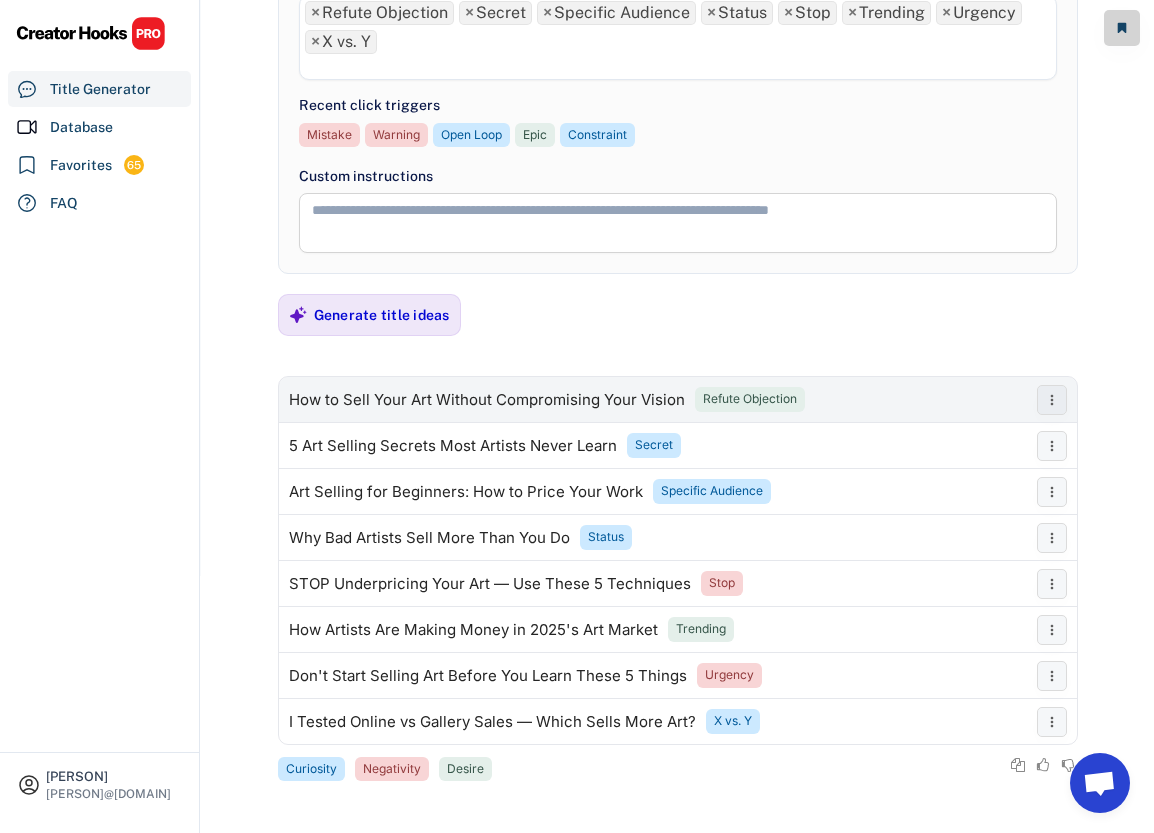 click on "How to Sell Your Art Without Compromising Your Vision" at bounding box center [487, 400] 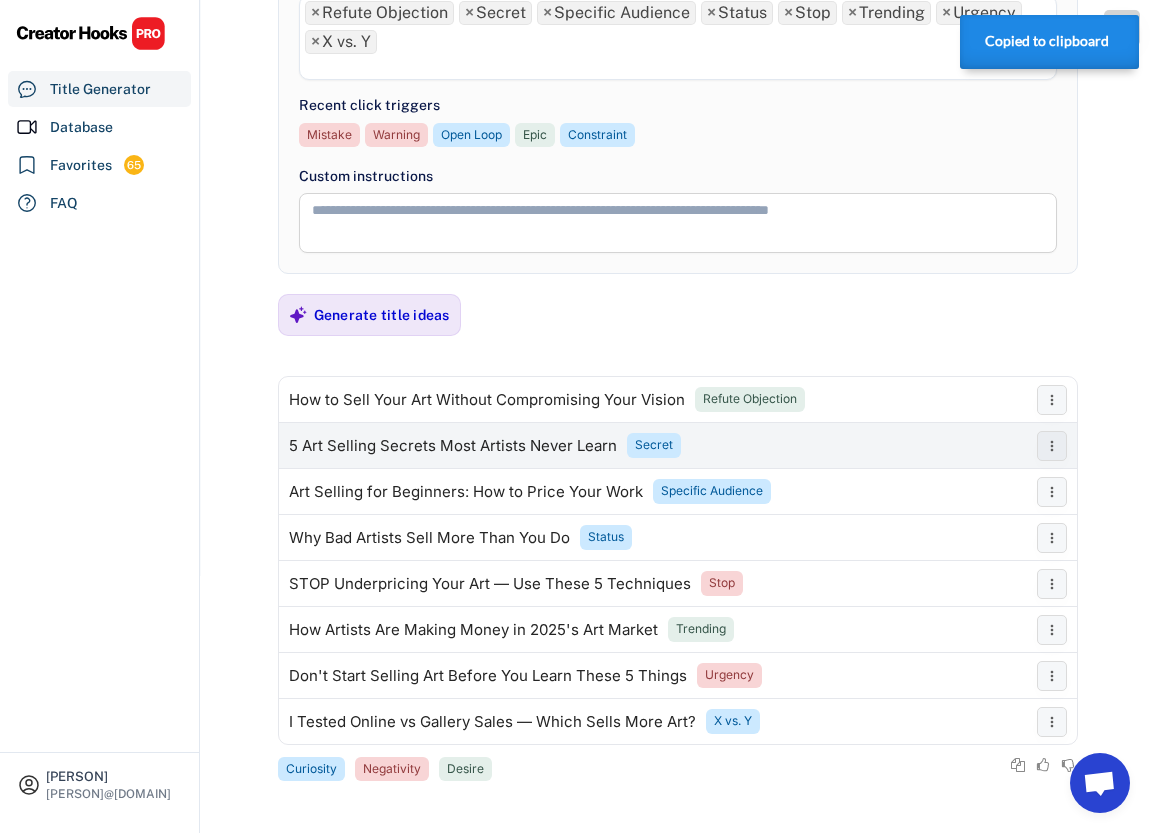 click on "5 Art Selling Secrets Most Artists Never Learn Secret" at bounding box center [653, 446] 